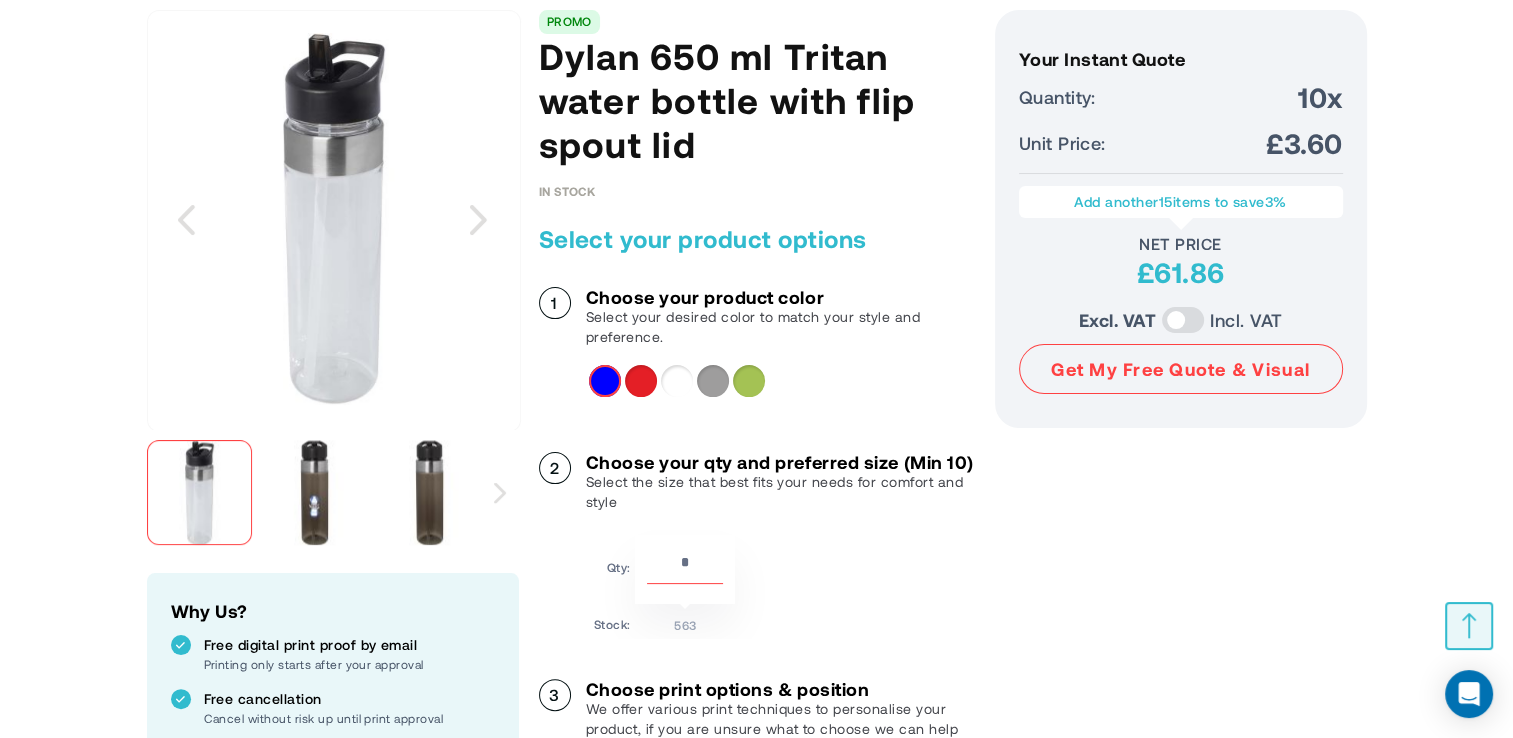 scroll, scrollTop: 272, scrollLeft: 0, axis: vertical 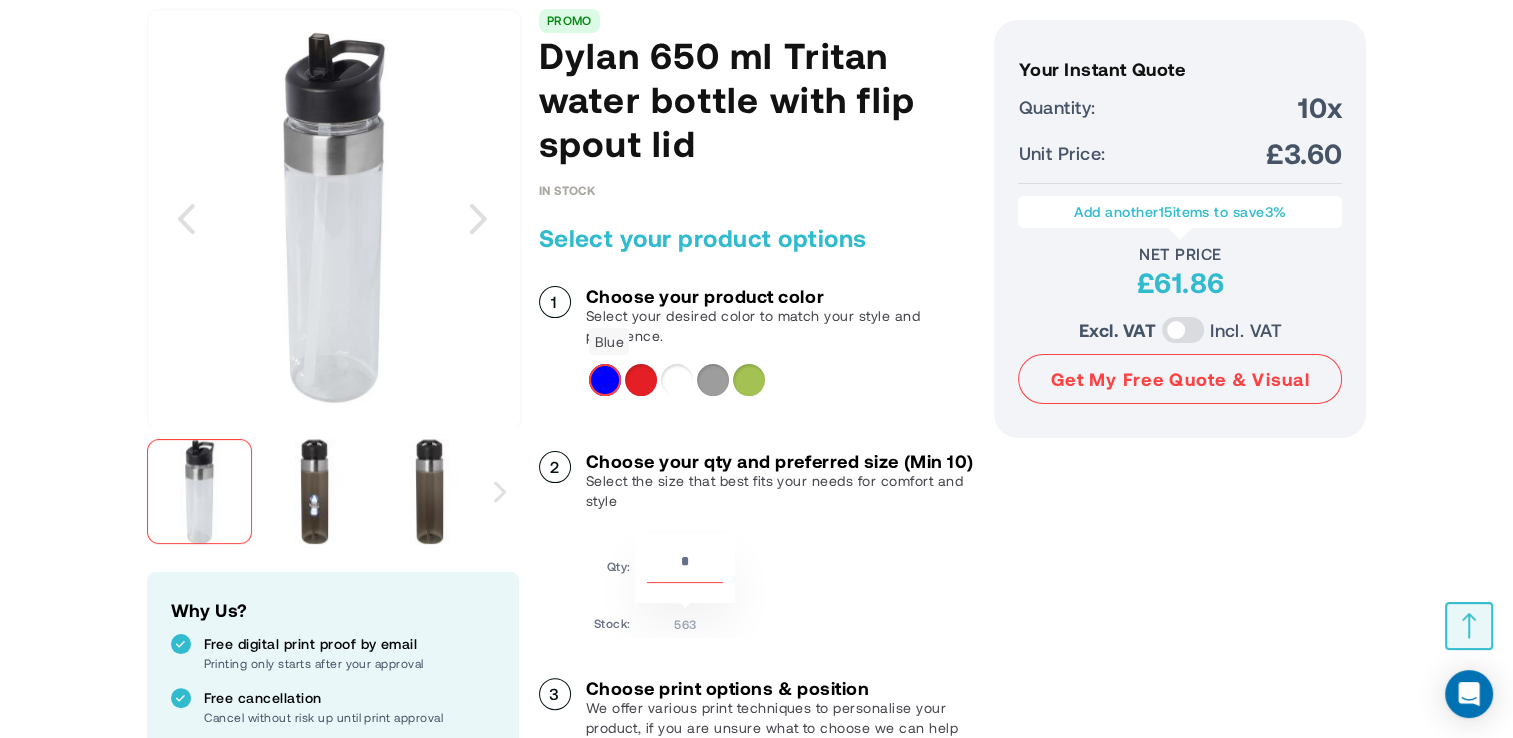 click at bounding box center (605, 380) 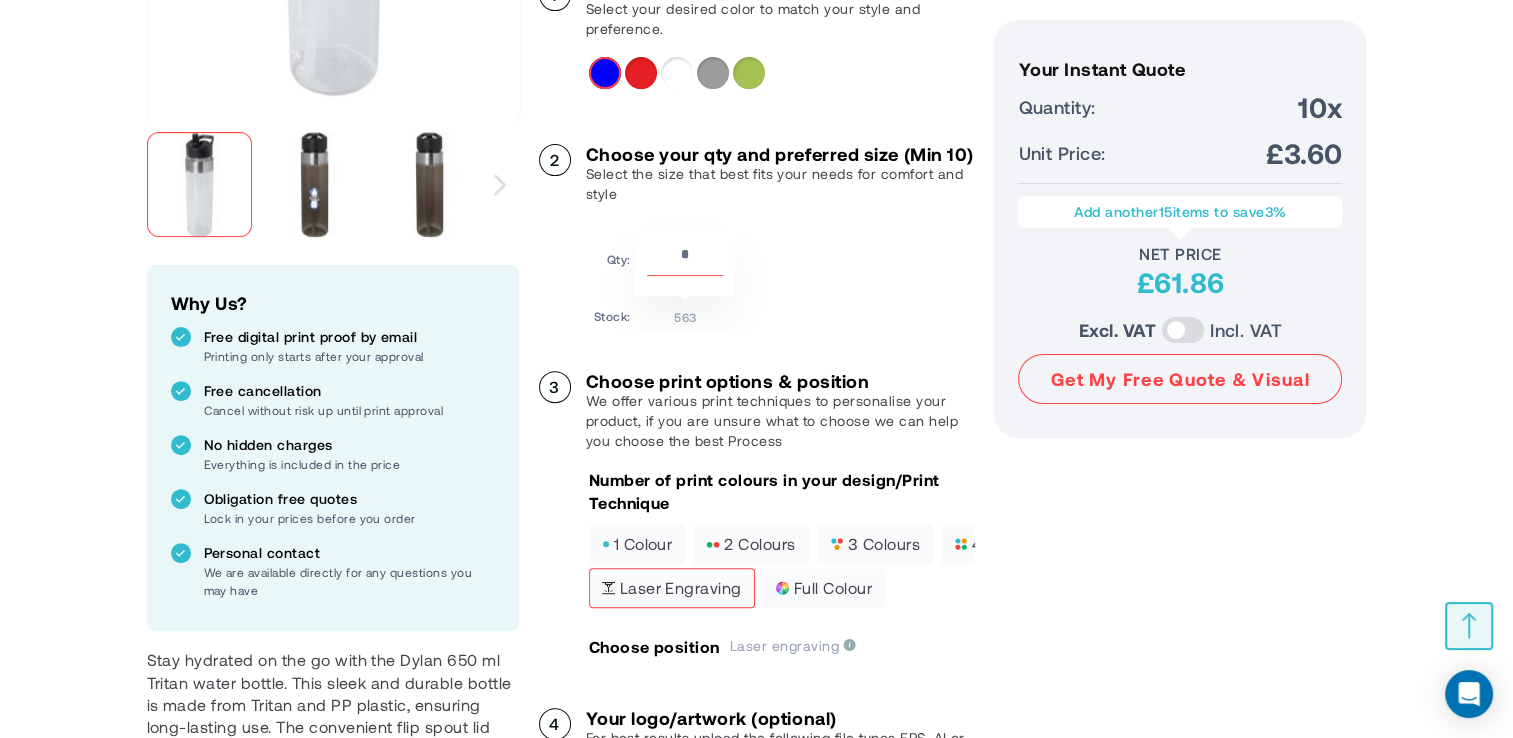 scroll, scrollTop: 580, scrollLeft: 0, axis: vertical 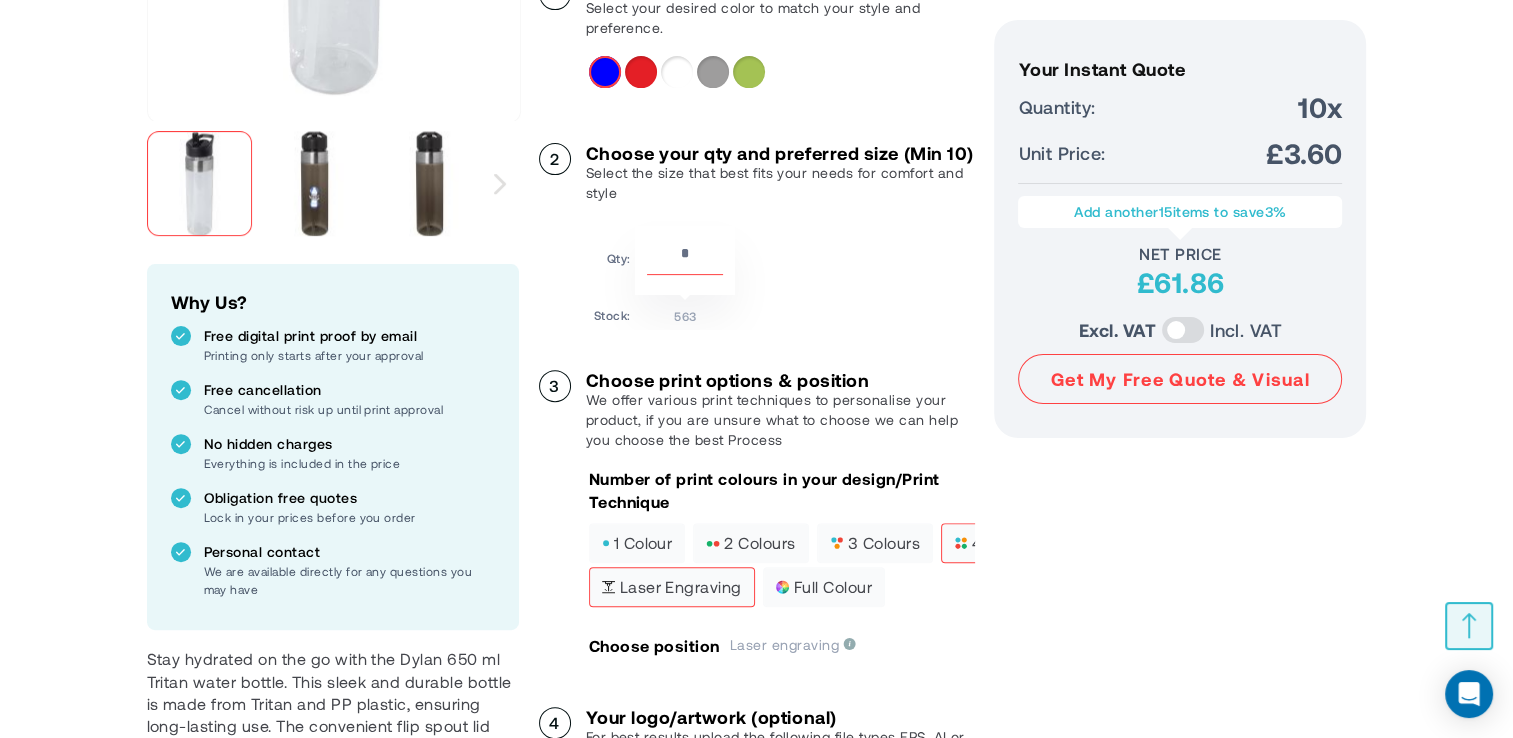 click on "4 colours" at bounding box center [999, 543] 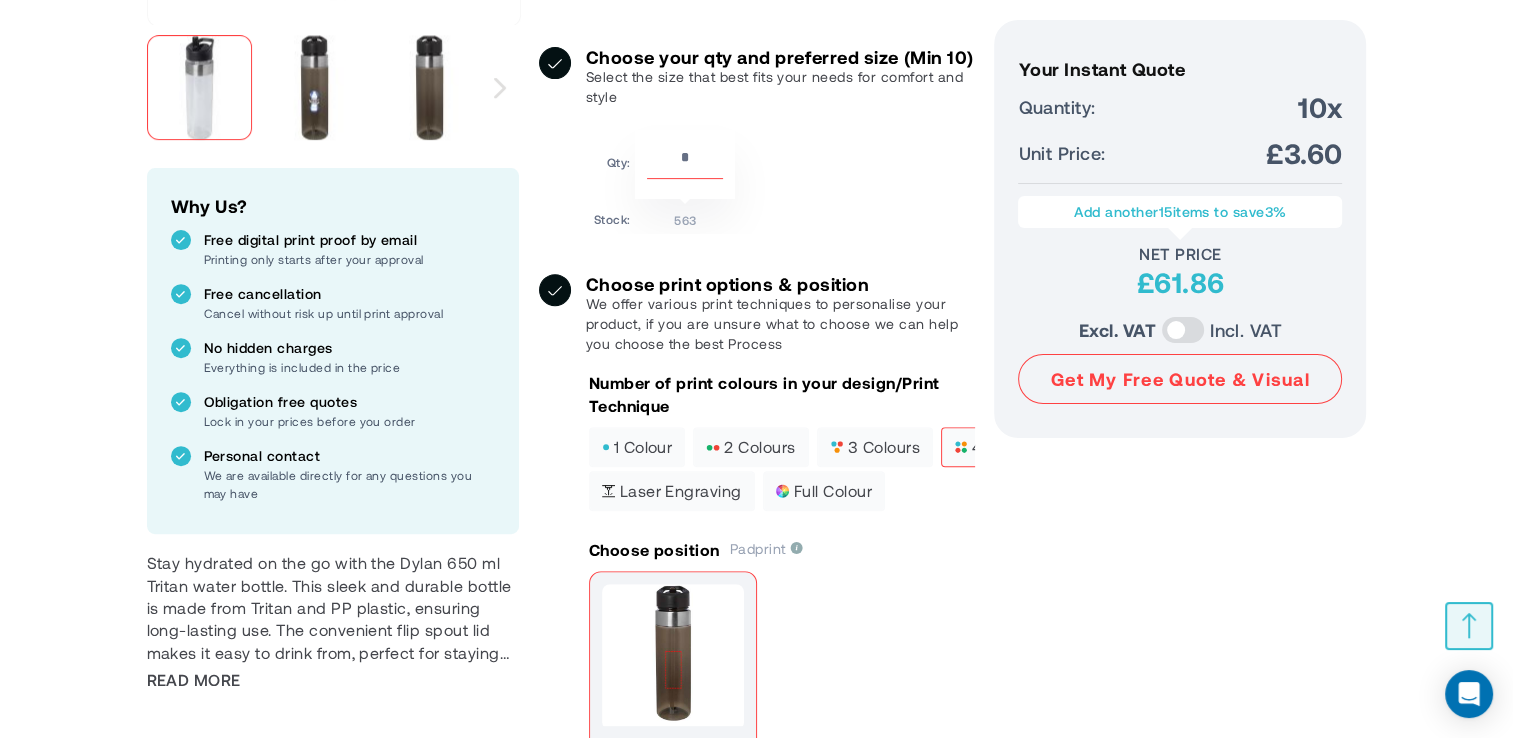 scroll, scrollTop: 678, scrollLeft: 0, axis: vertical 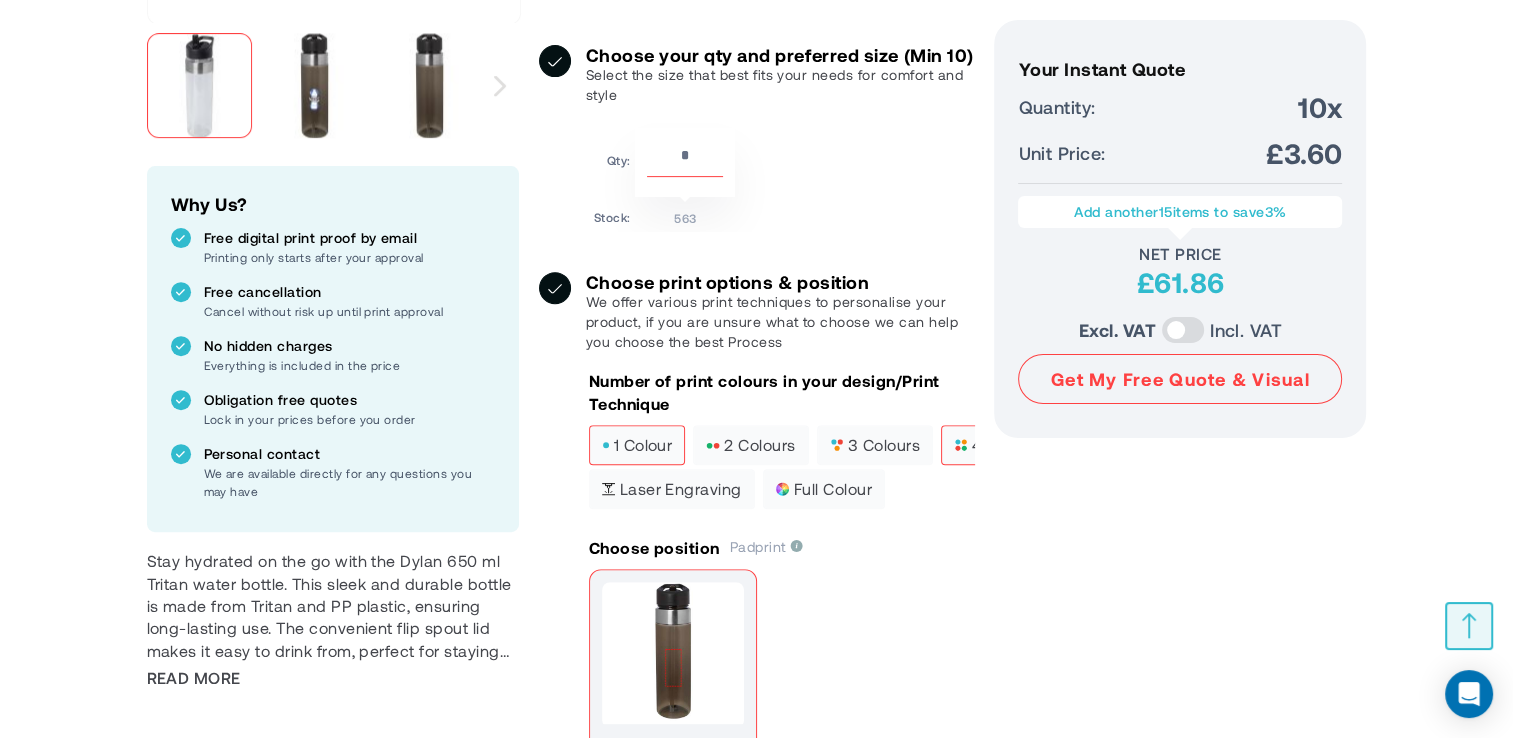 click on "1 colour" at bounding box center [637, 445] 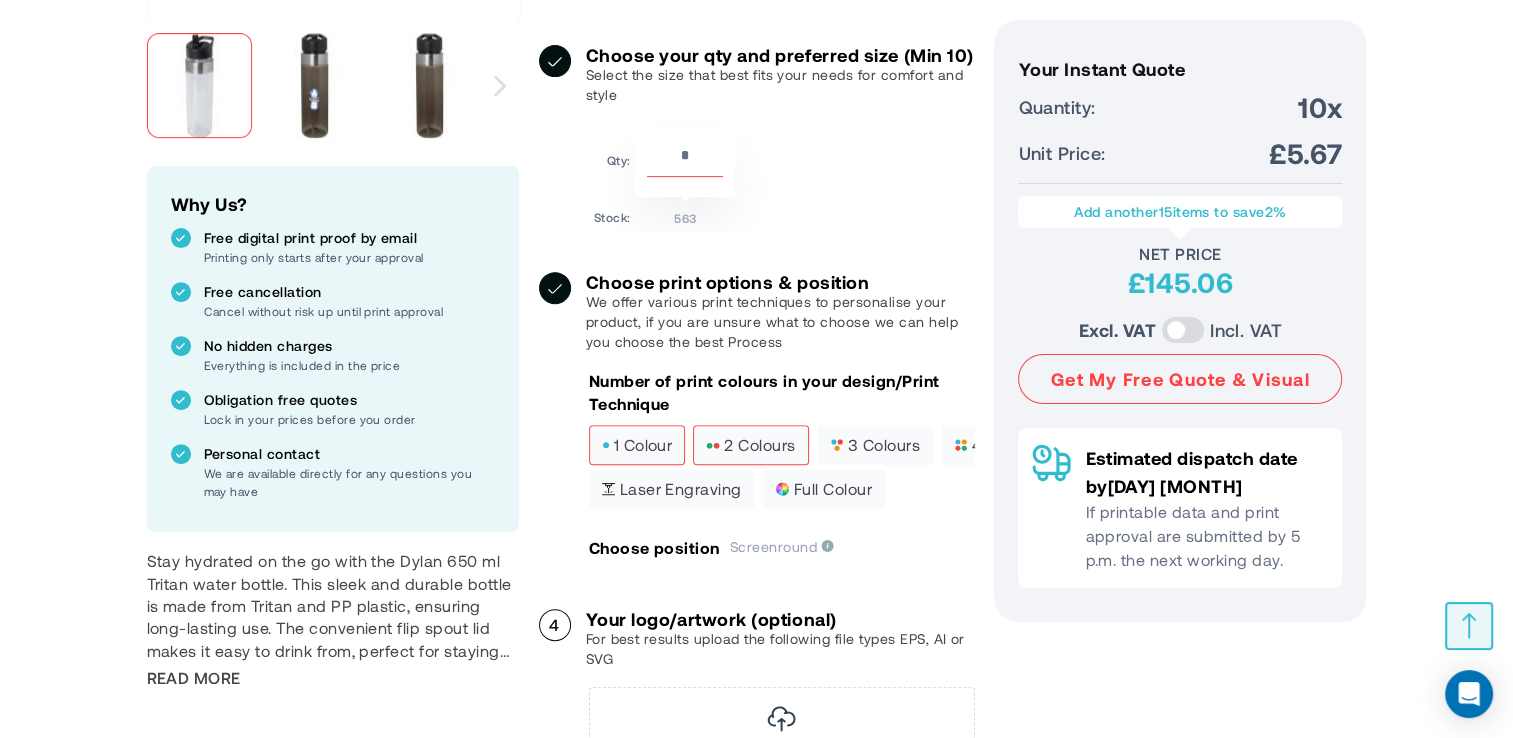 scroll, scrollTop: 0, scrollLeft: 85, axis: horizontal 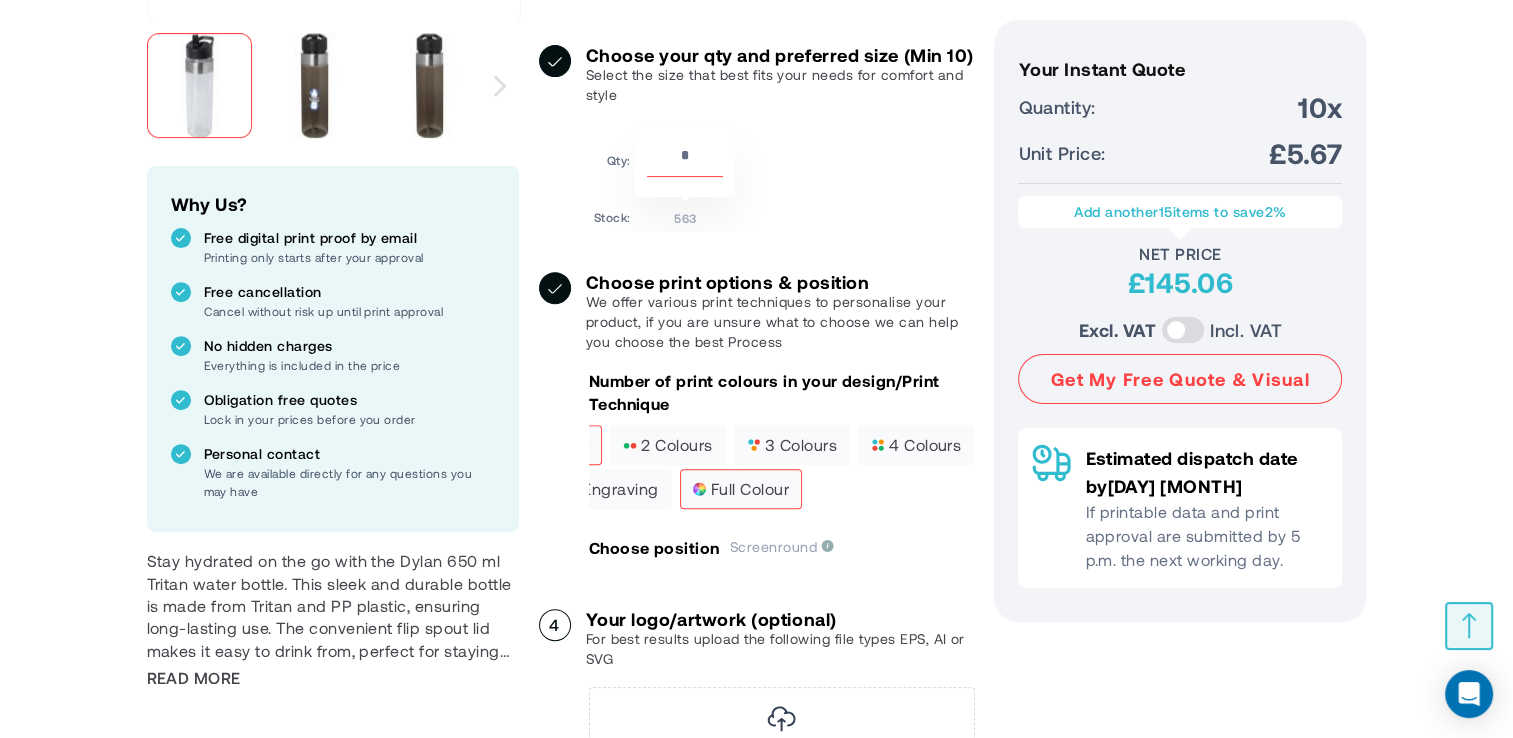 click on "full colour" at bounding box center (741, 489) 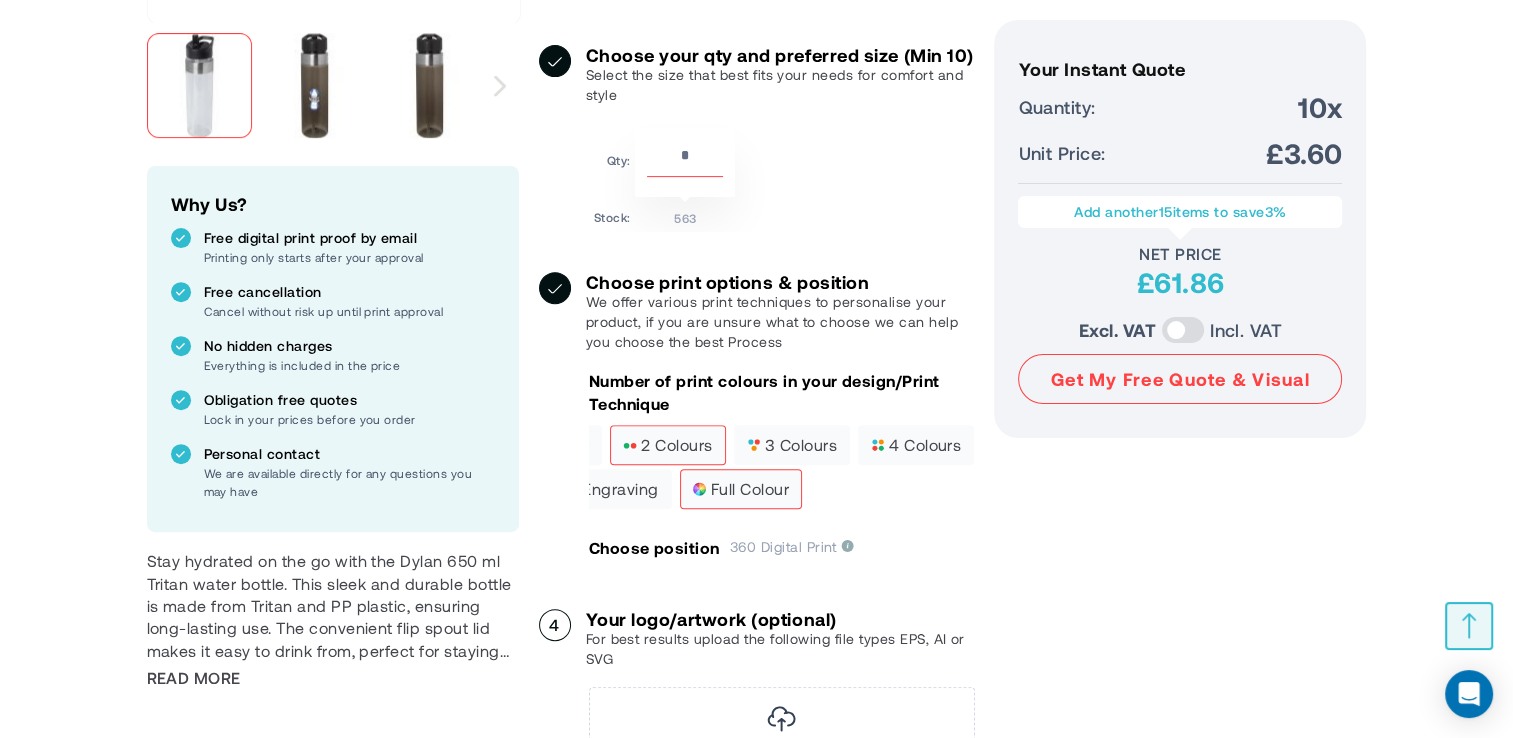 click on "2 colours" at bounding box center [667, 445] 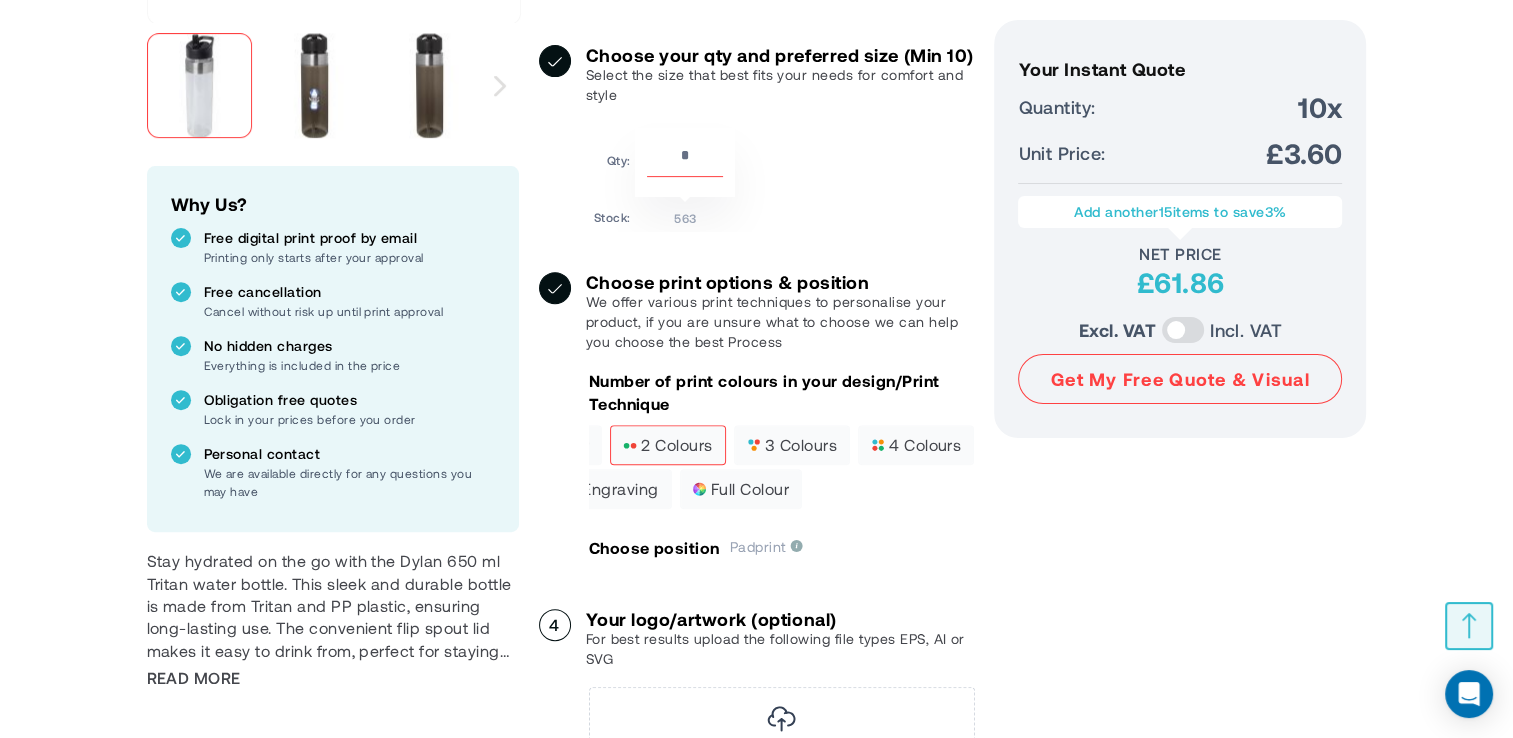 scroll, scrollTop: 0, scrollLeft: 0, axis: both 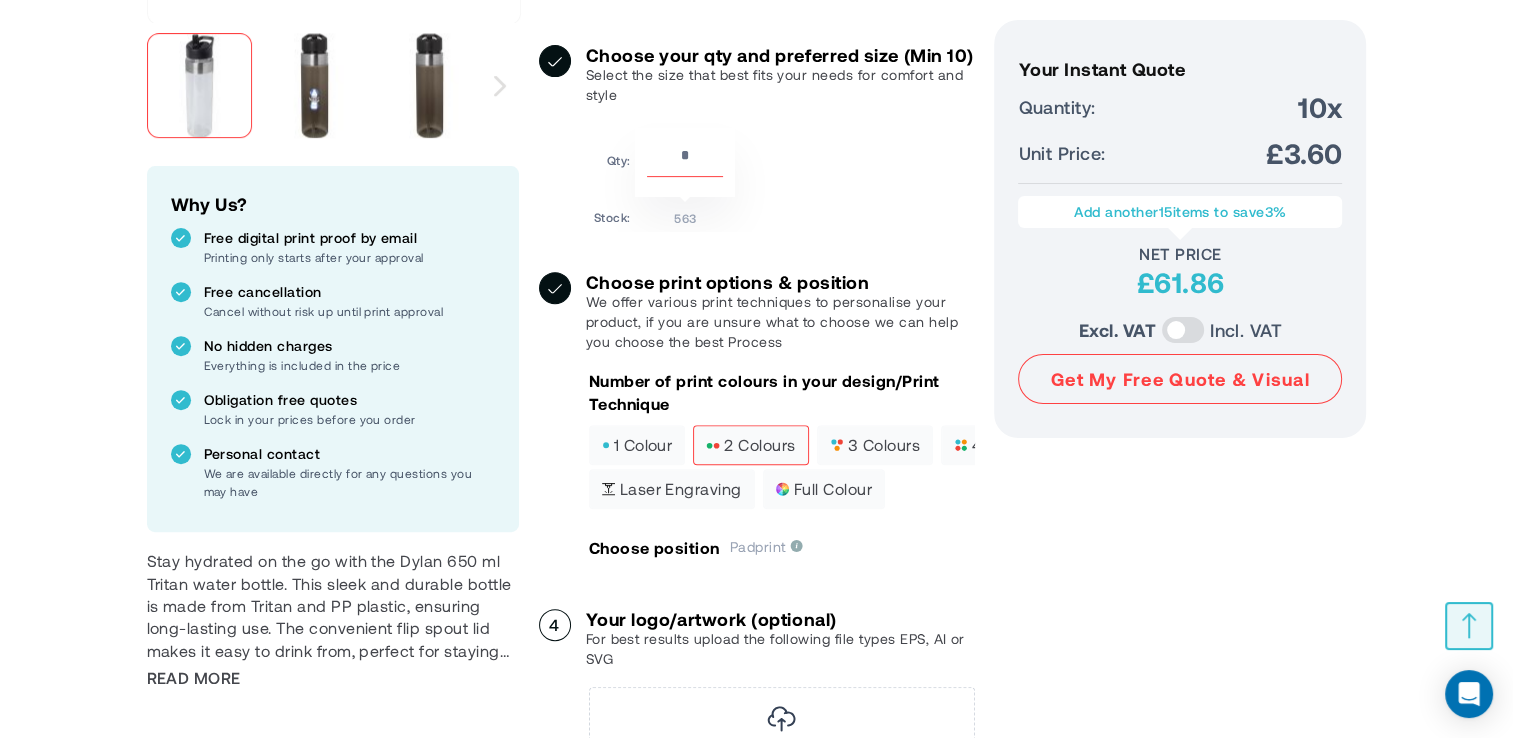 click on "1 colour" at bounding box center [637, 445] 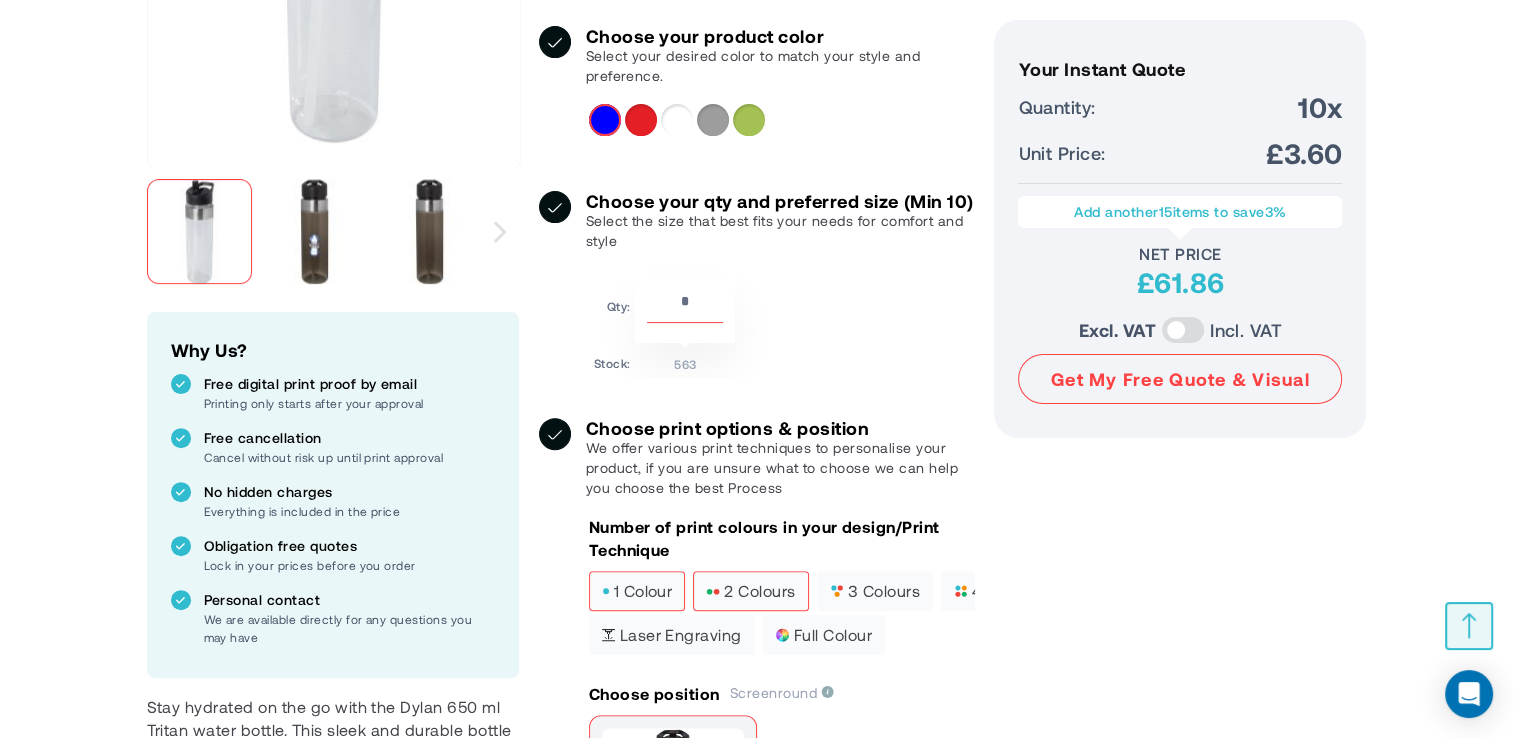 scroll, scrollTop: 531, scrollLeft: 0, axis: vertical 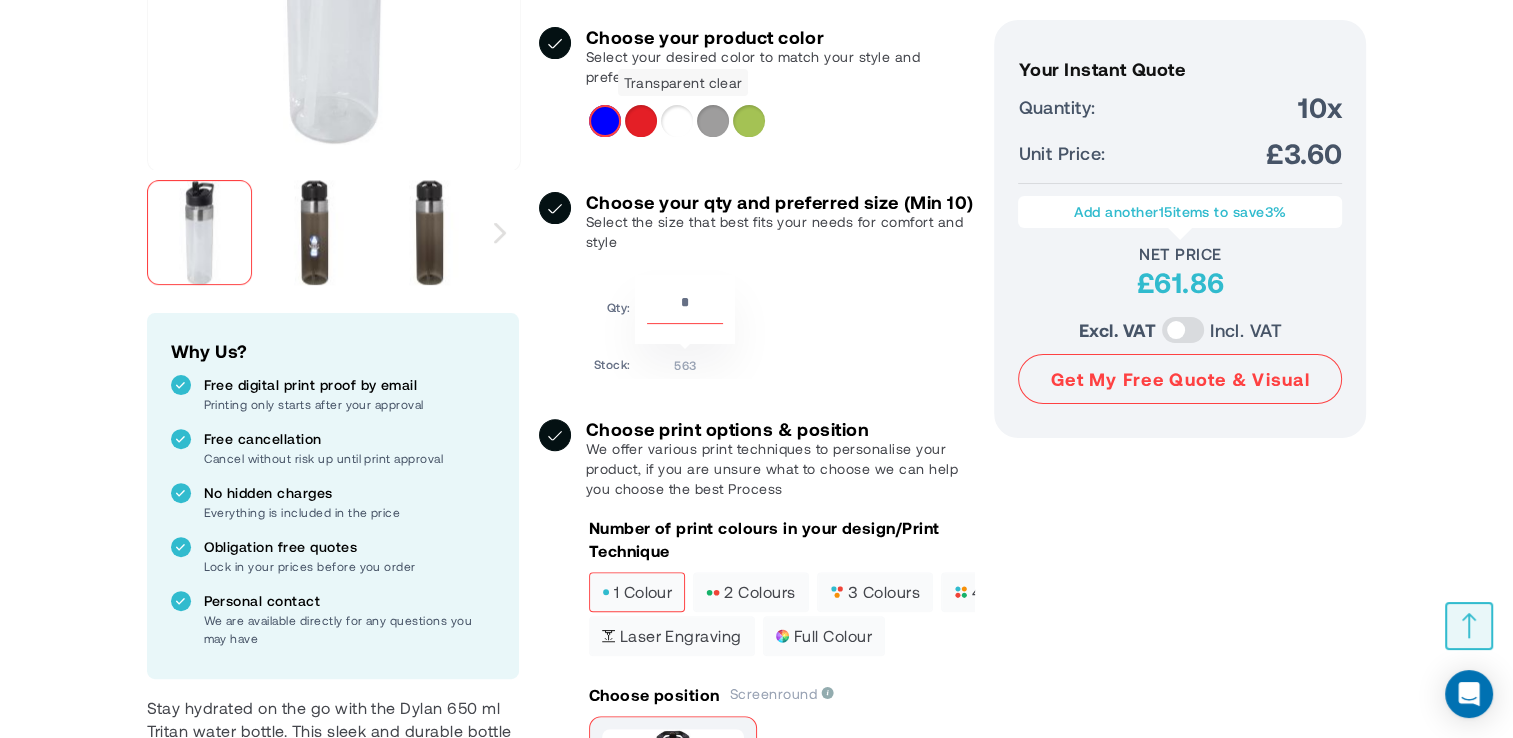 click at bounding box center [677, 121] 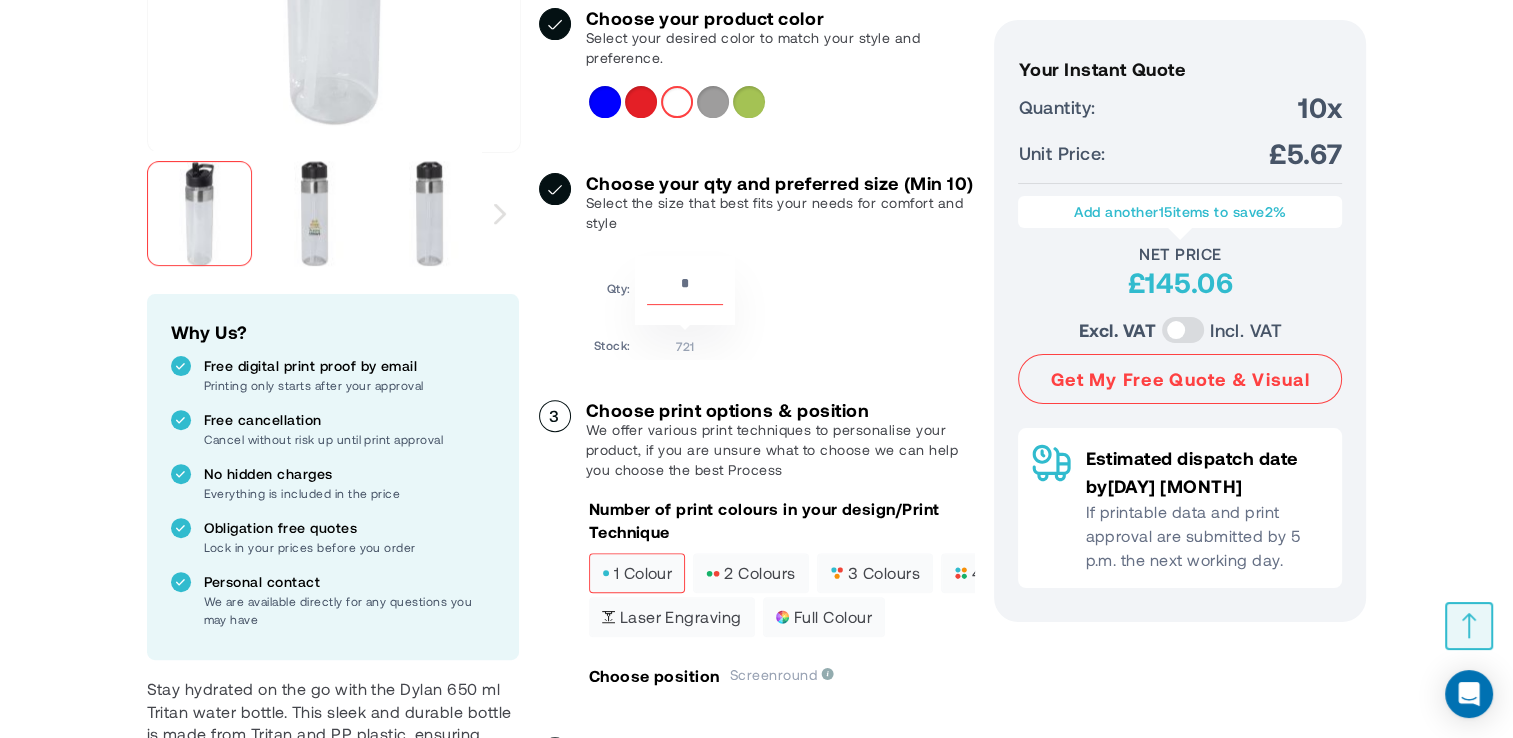 scroll, scrollTop: 551, scrollLeft: 0, axis: vertical 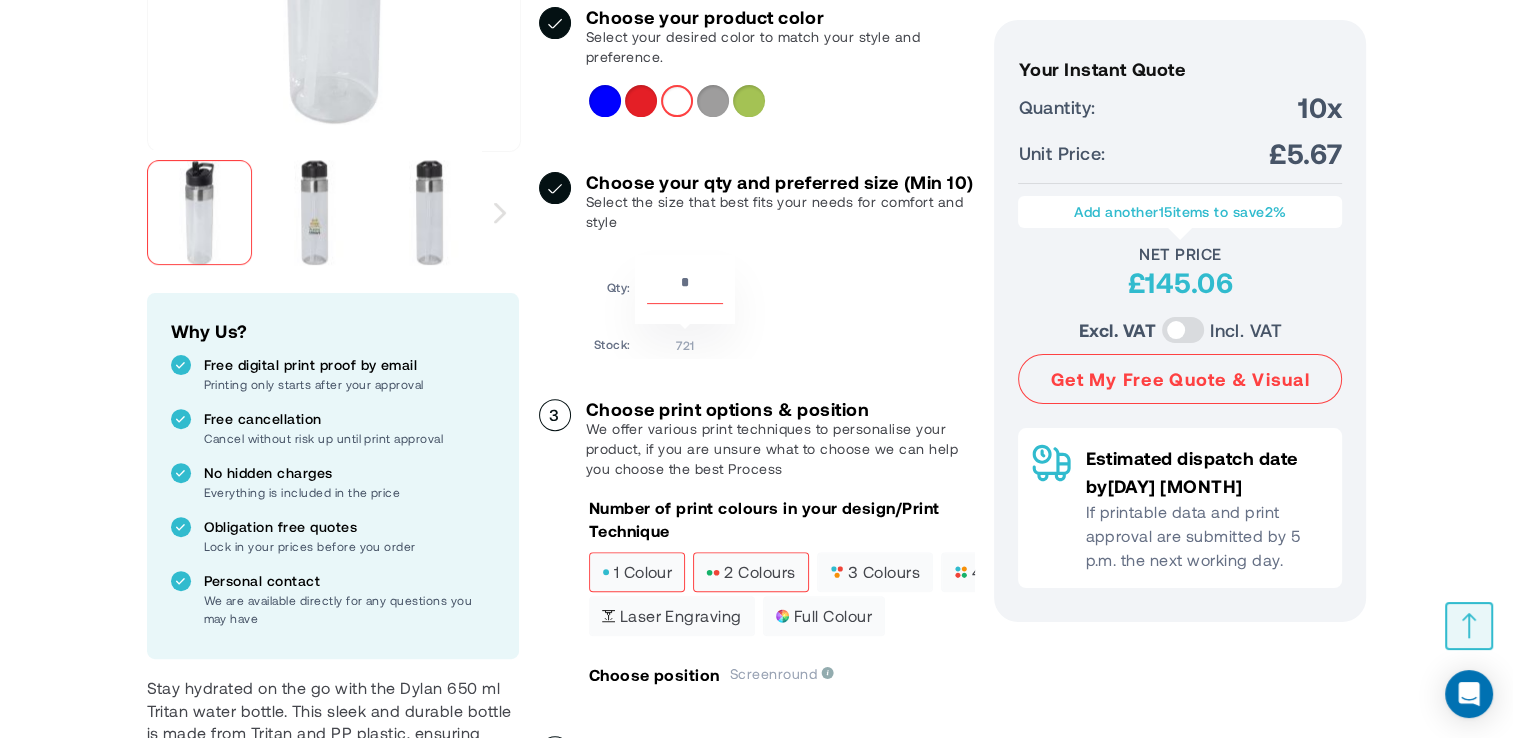 click on "2 colours" at bounding box center (750, 572) 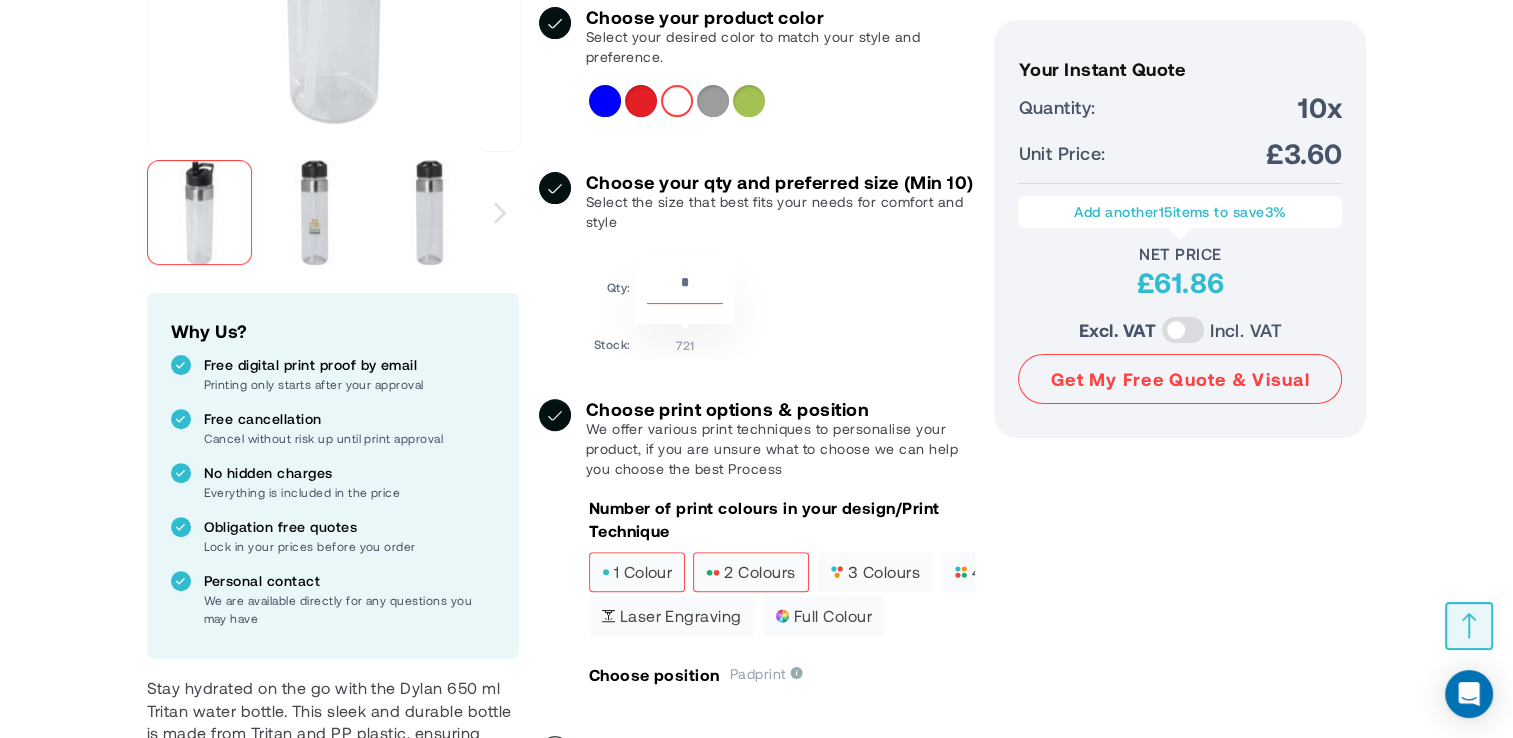 click on "1 colour" at bounding box center [637, 572] 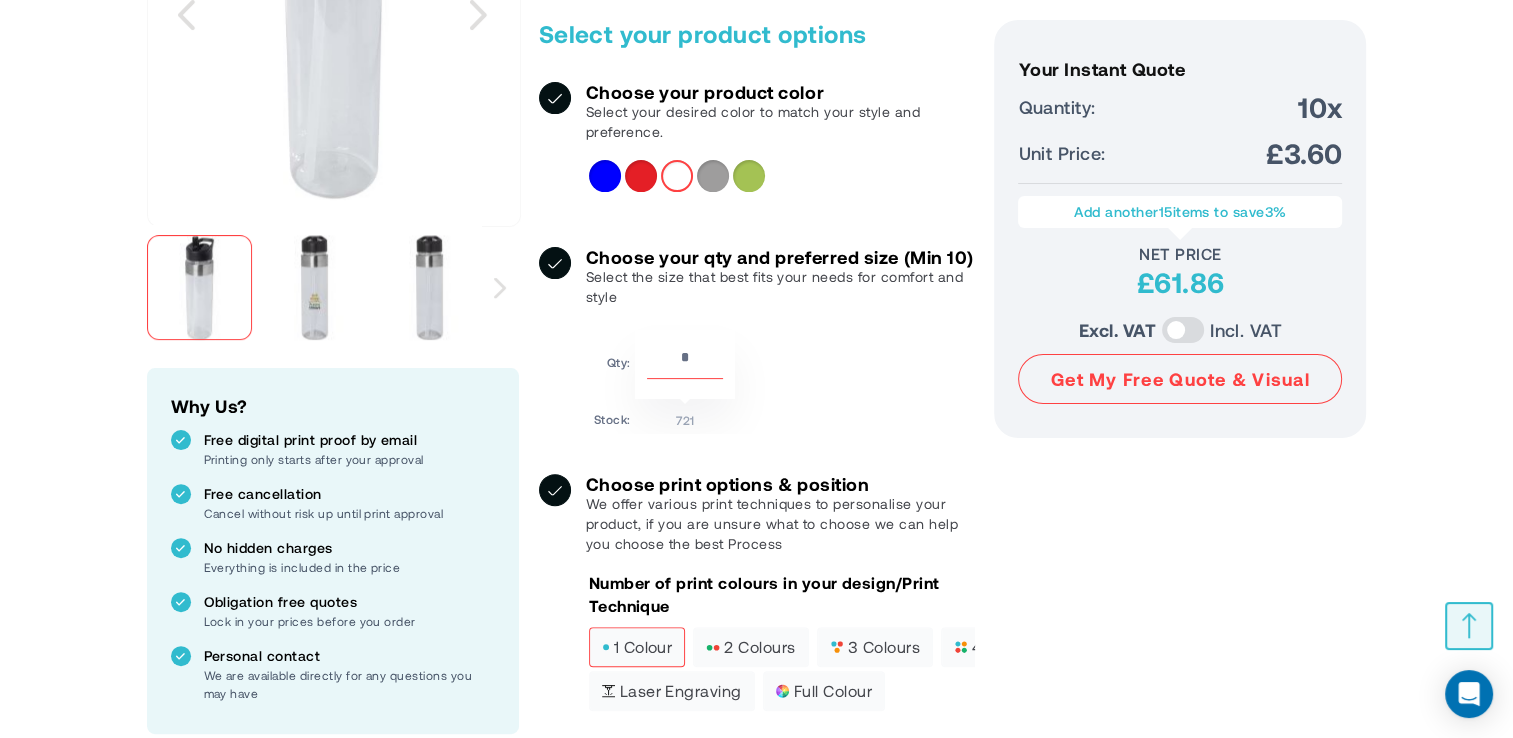 scroll, scrollTop: 511, scrollLeft: 0, axis: vertical 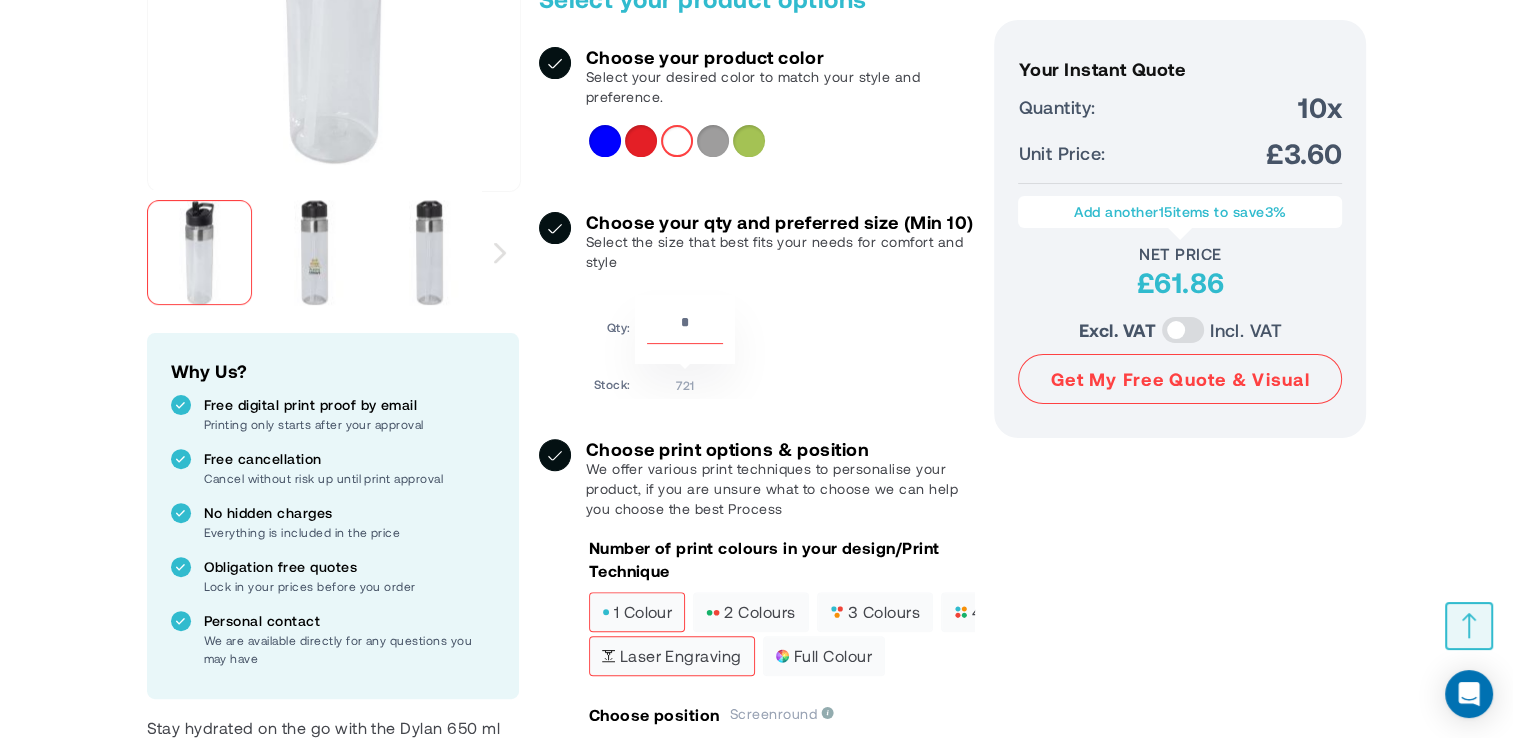 click on "Laser engraving" at bounding box center [672, 656] 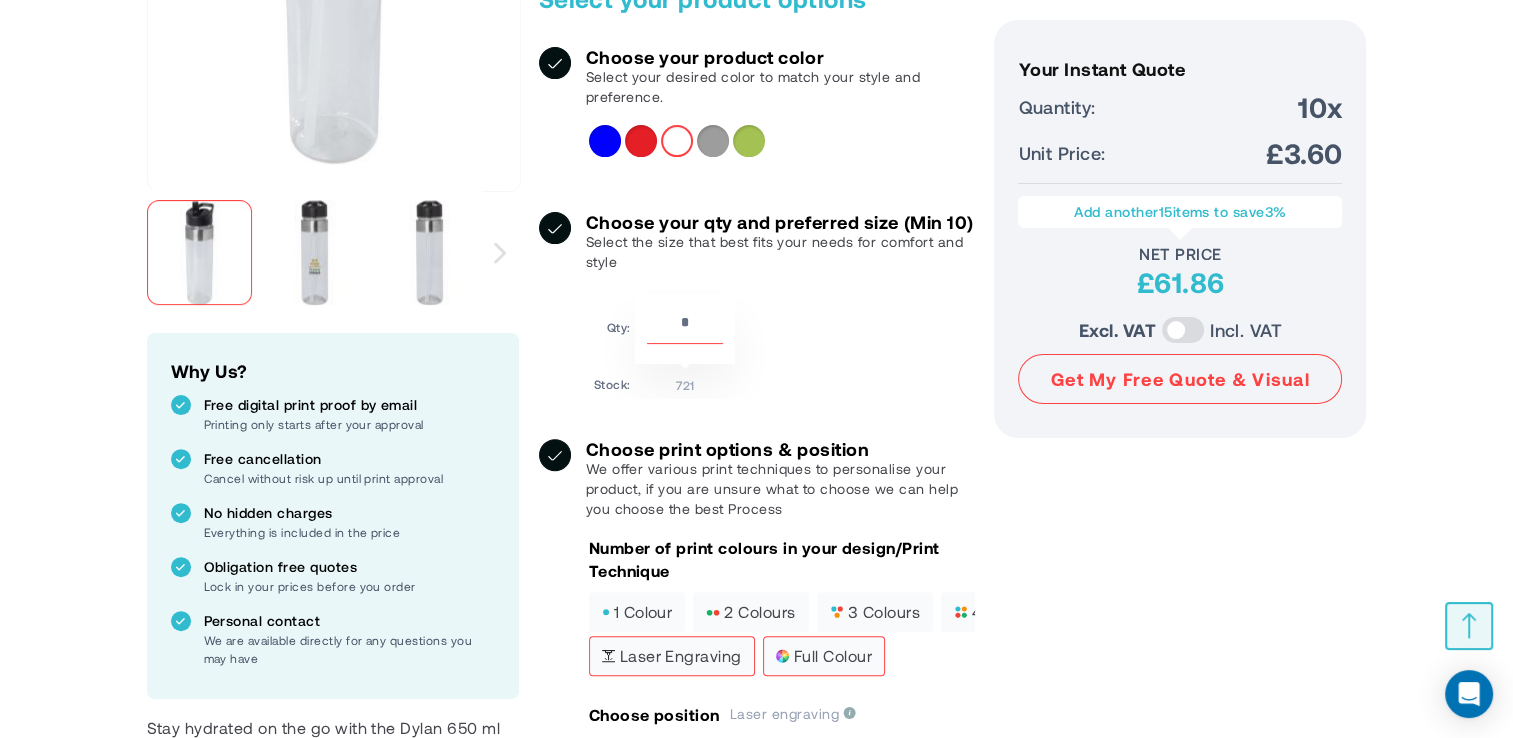 click on "full colour" at bounding box center [824, 656] 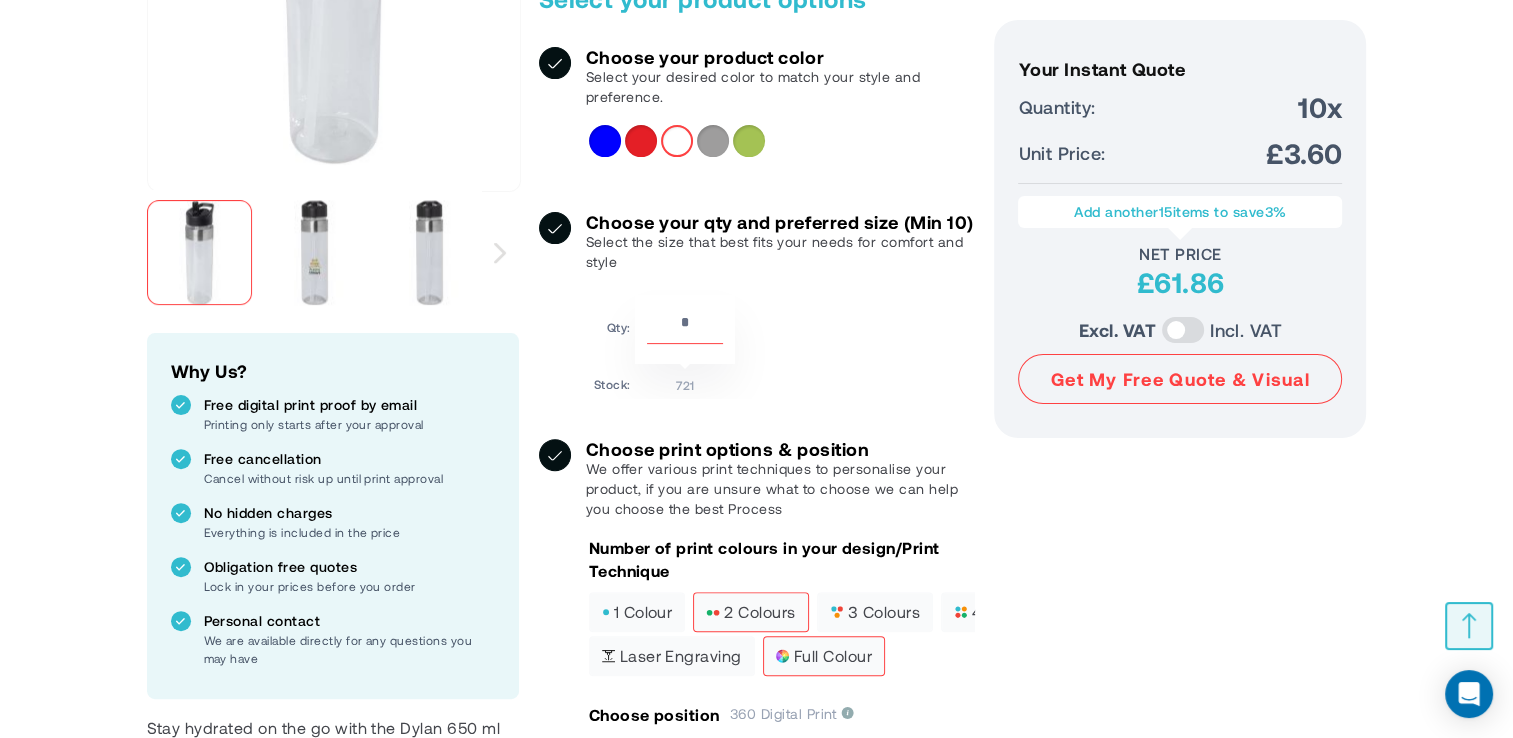 click on "2 colours" at bounding box center (750, 612) 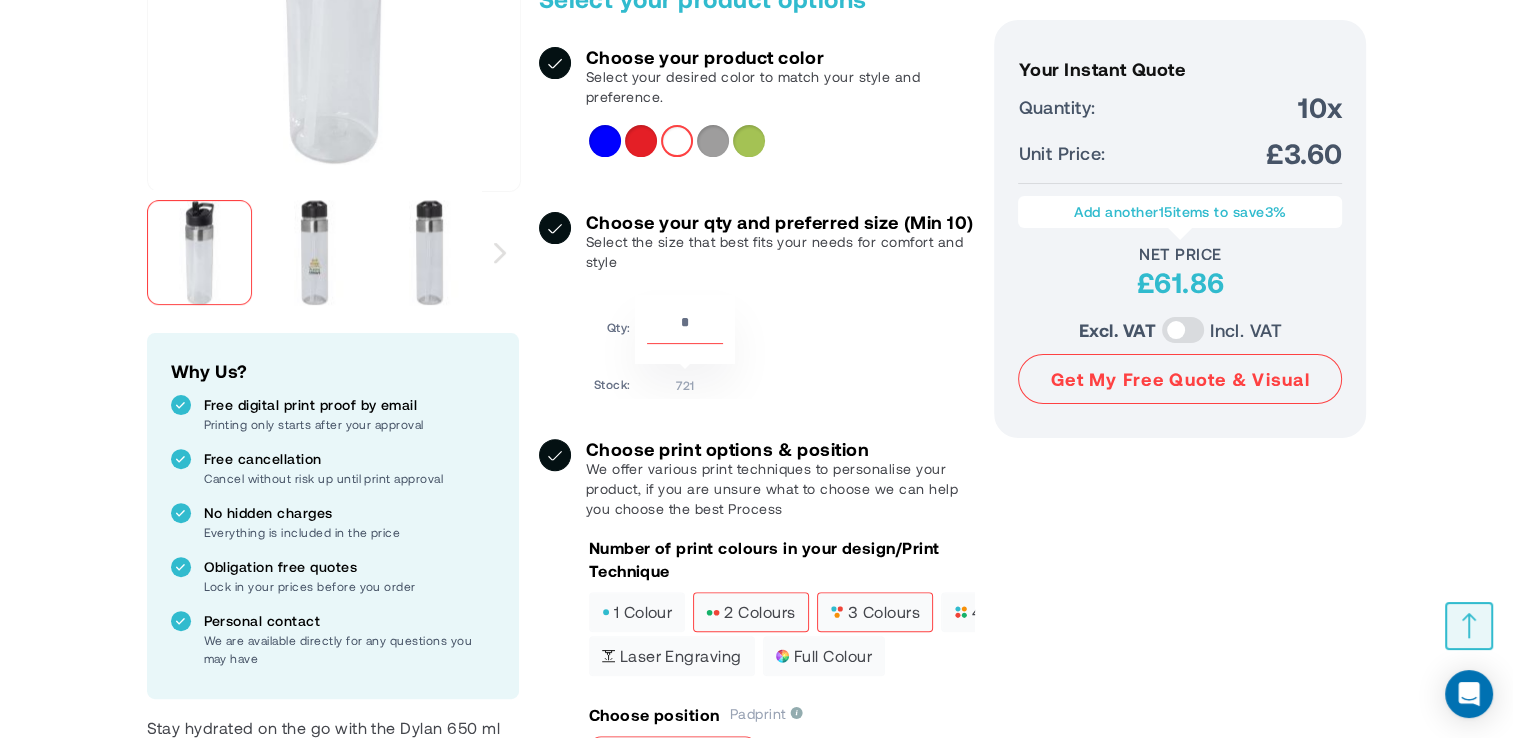 click on "3 colours" at bounding box center (875, 612) 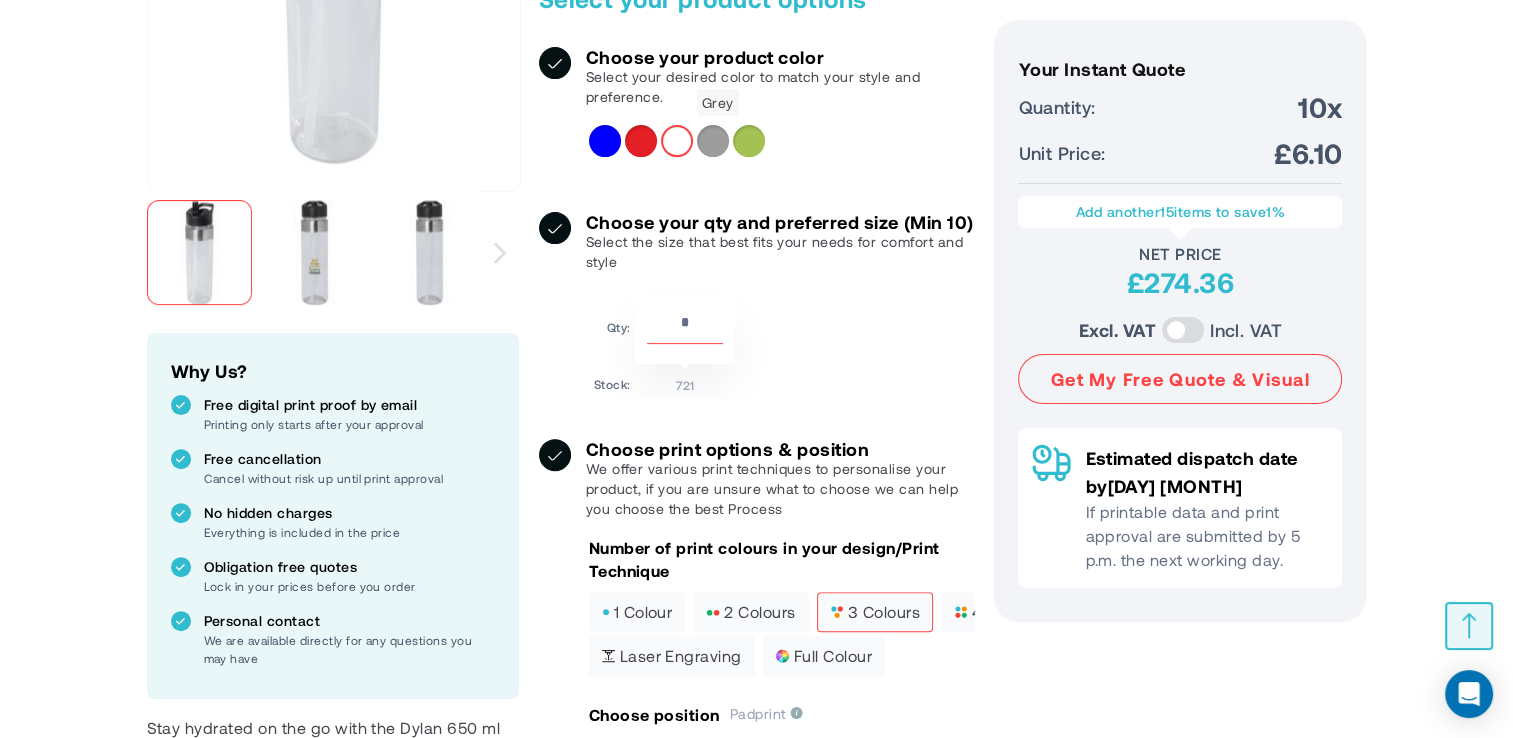 click at bounding box center (713, 141) 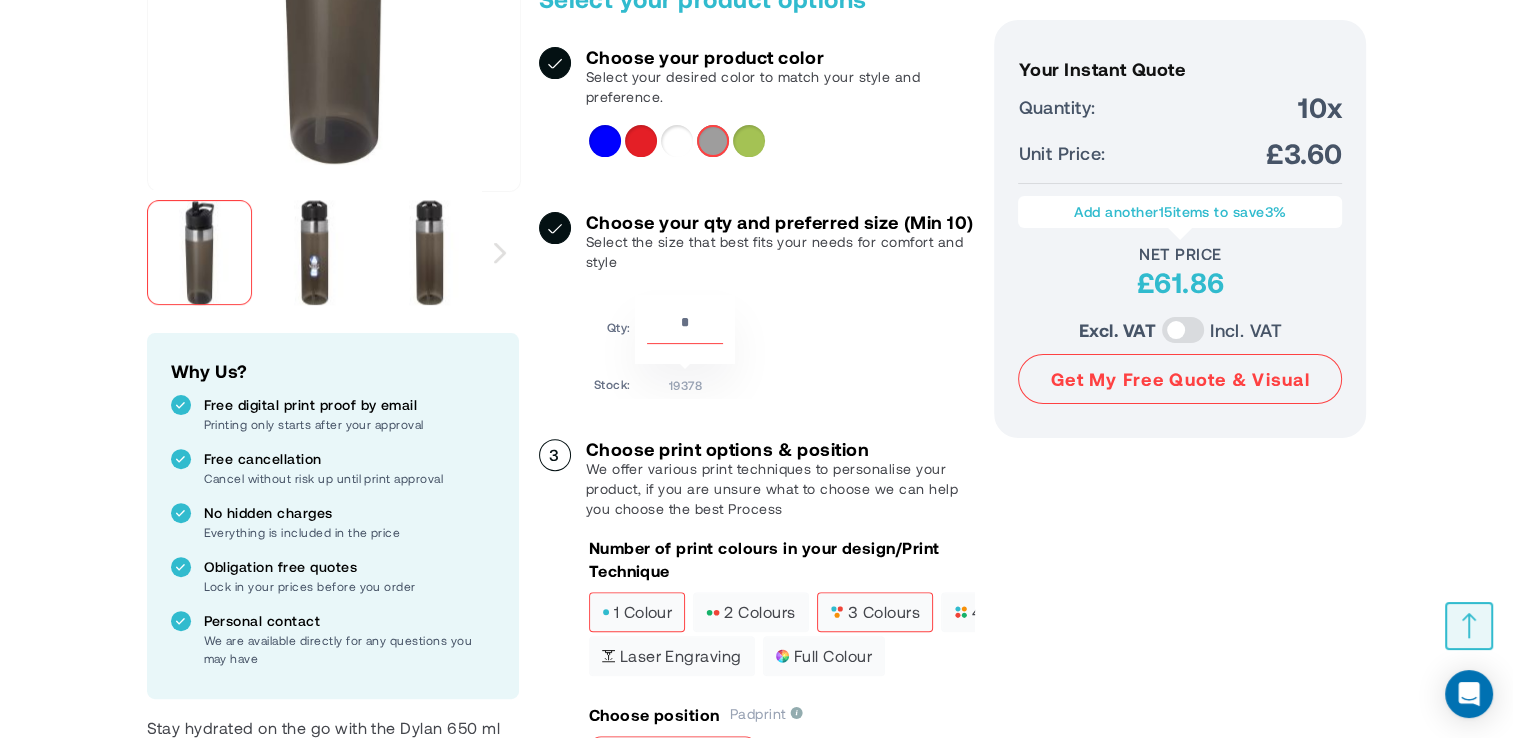 click on "1 colour" at bounding box center (637, 612) 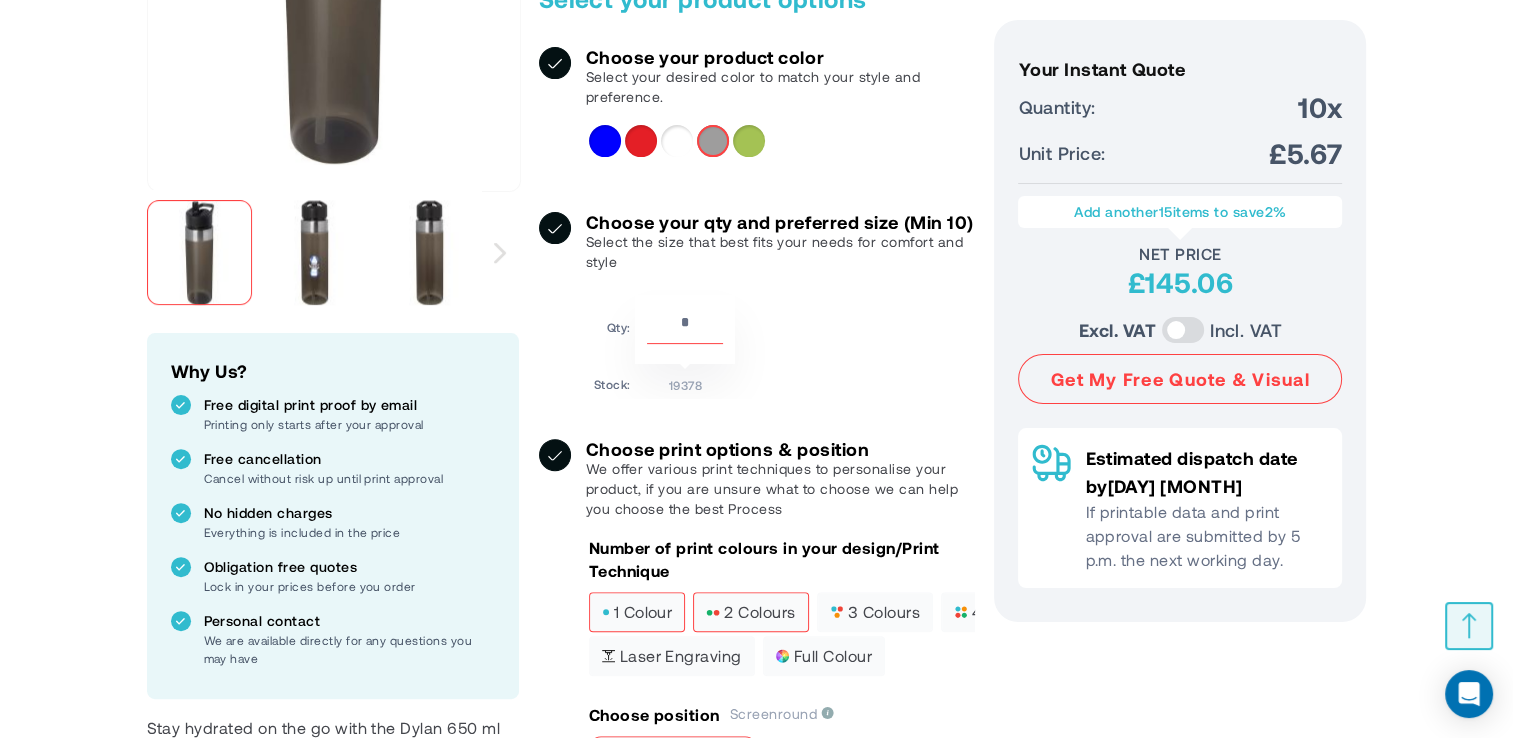 click on "2 colours" at bounding box center [750, 612] 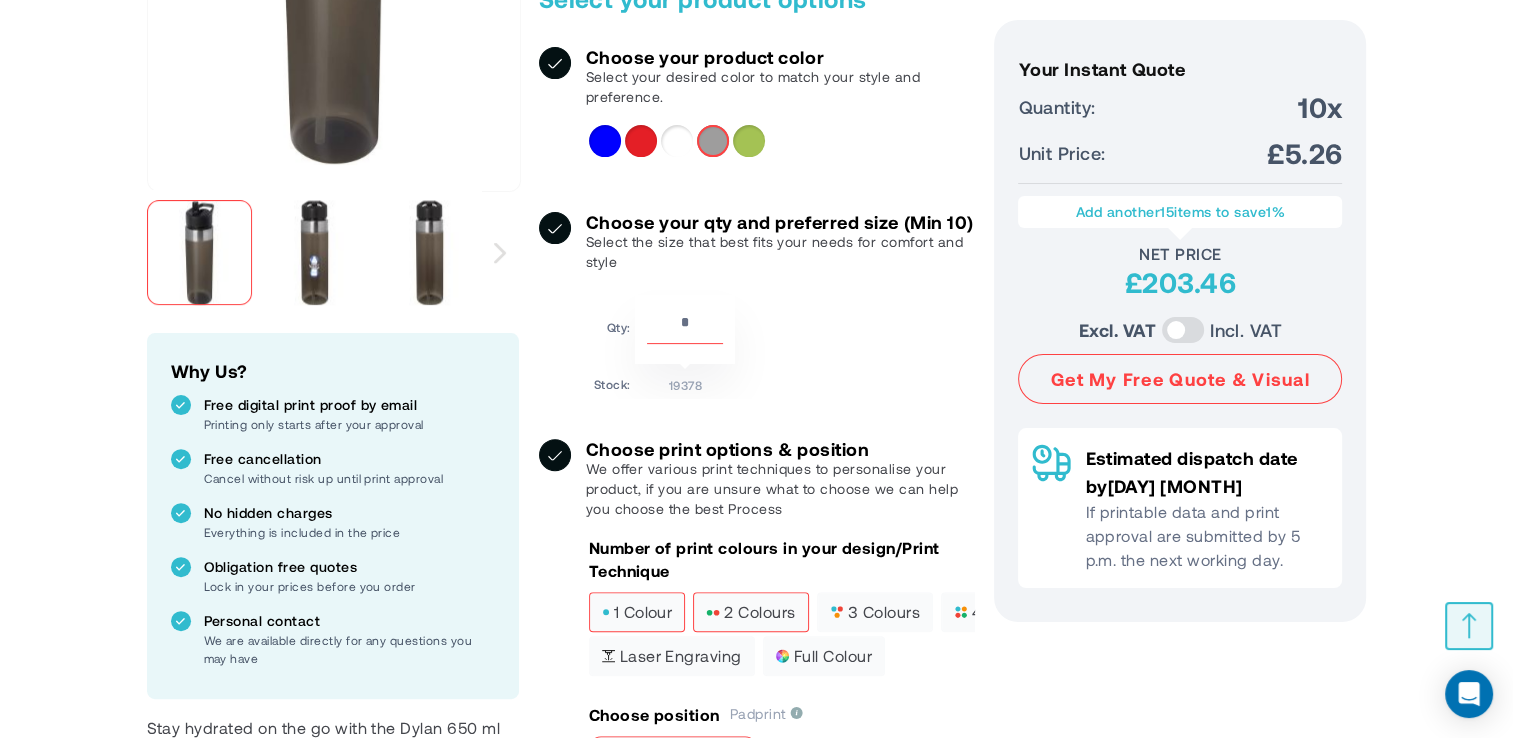 click on "1 colour" at bounding box center (637, 612) 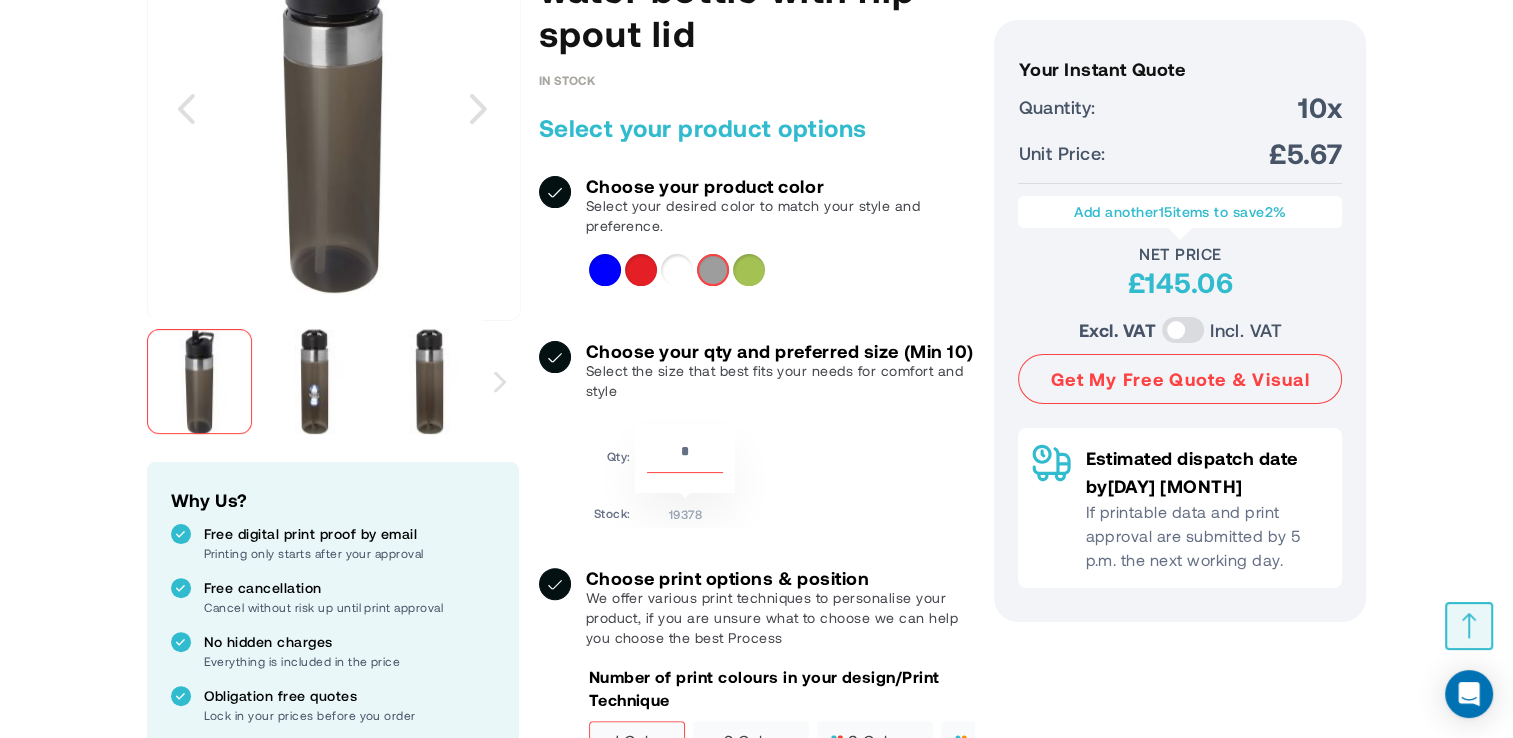 scroll, scrollTop: 352, scrollLeft: 0, axis: vertical 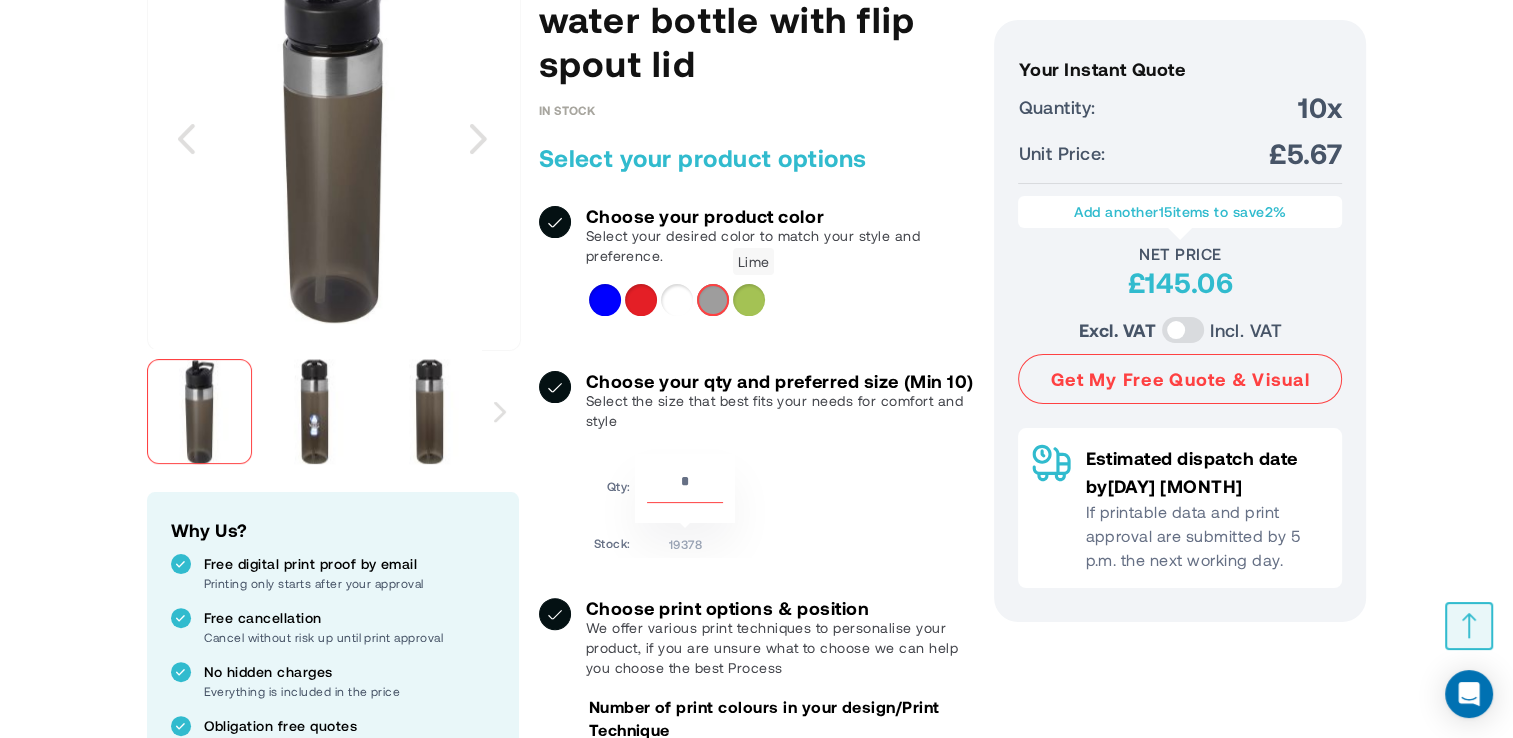 click at bounding box center [749, 300] 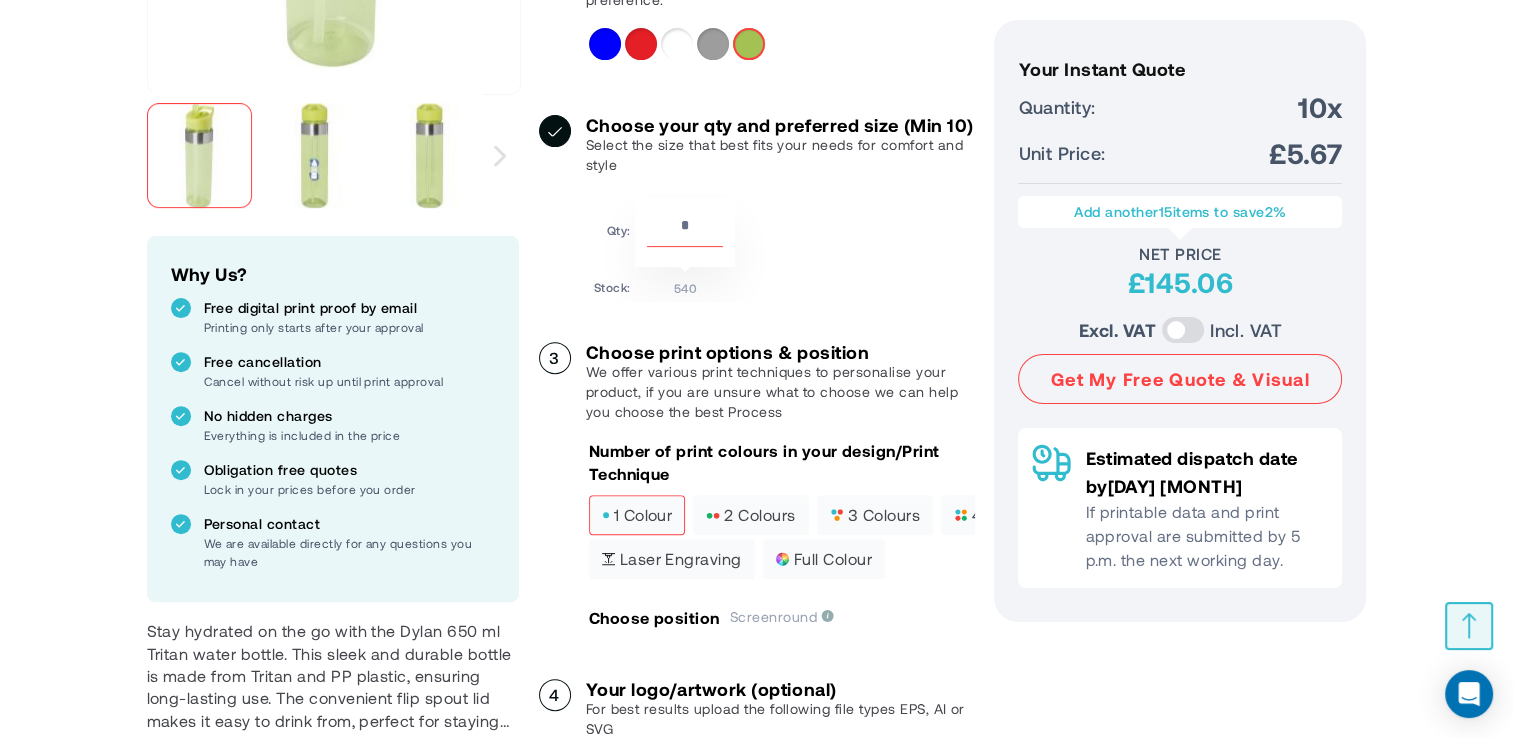 scroll, scrollTop: 610, scrollLeft: 0, axis: vertical 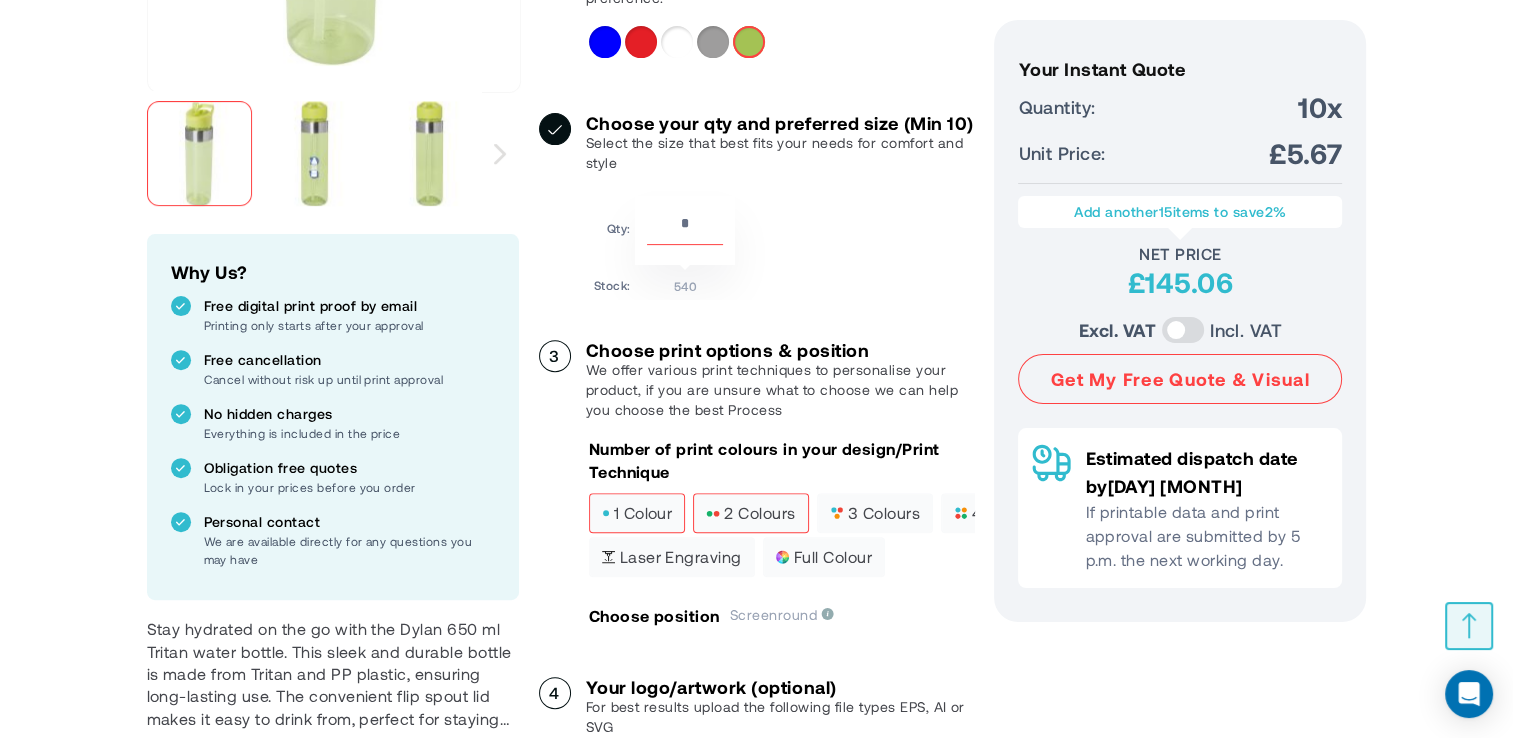 click on "2 colours" at bounding box center (750, 513) 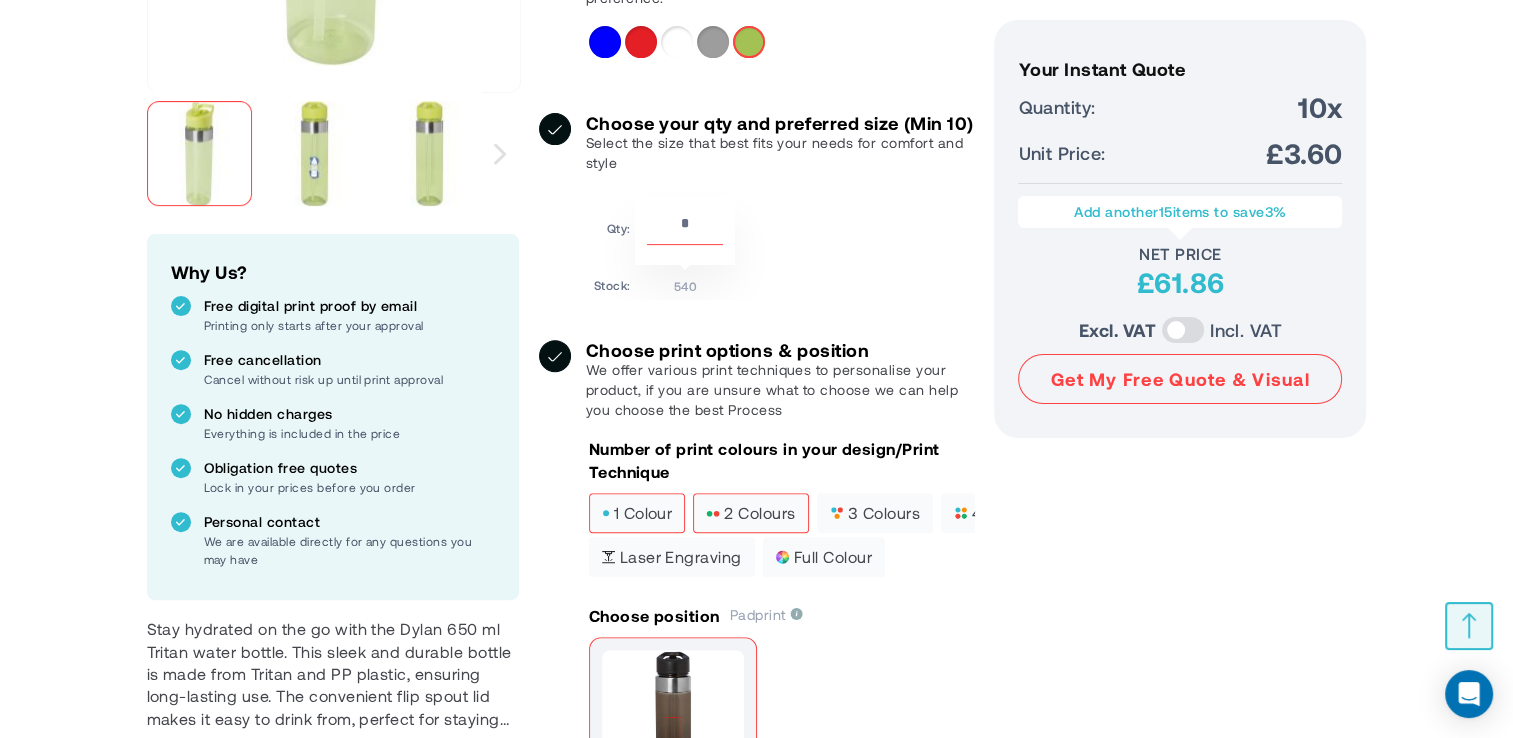 click on "1 colour" at bounding box center (637, 513) 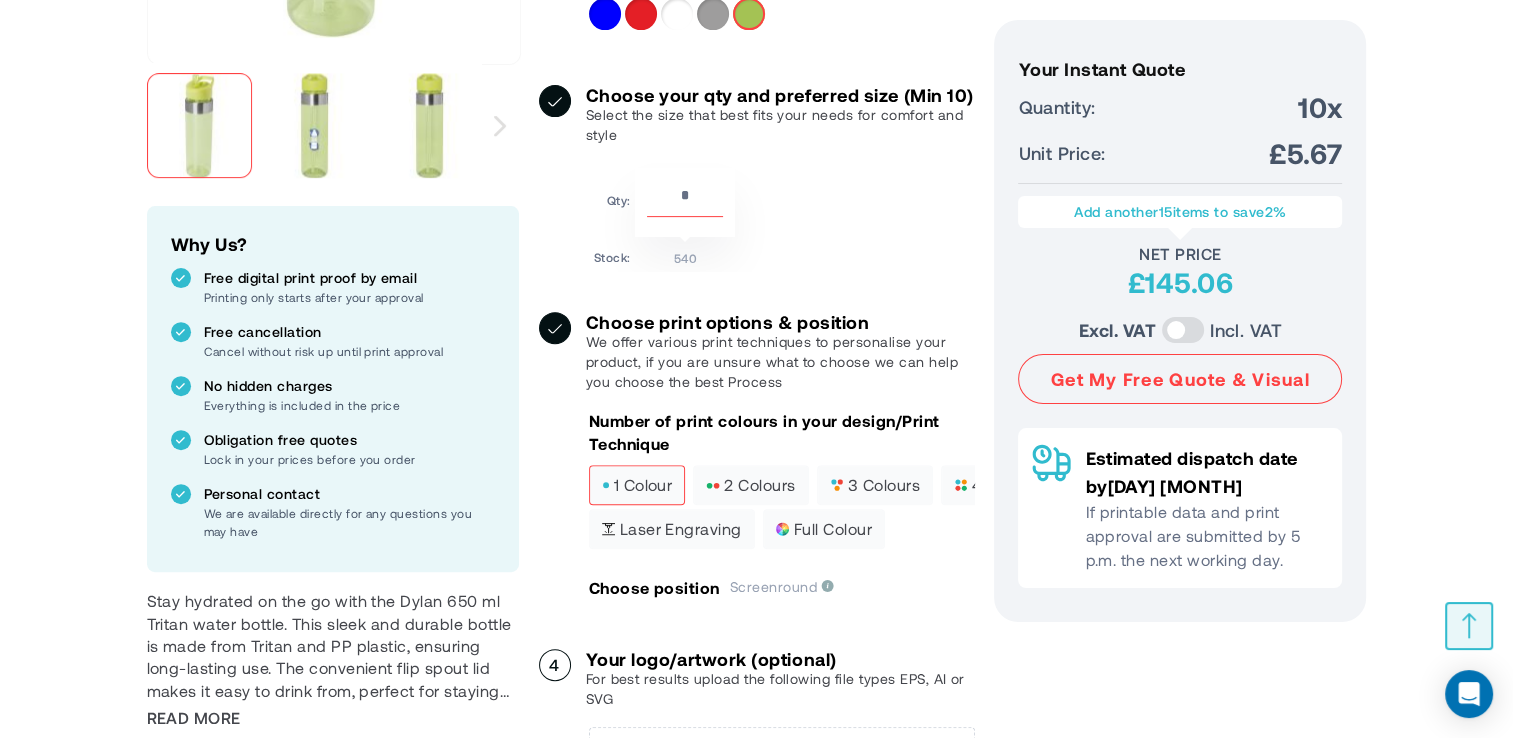 scroll, scrollTop: 638, scrollLeft: 0, axis: vertical 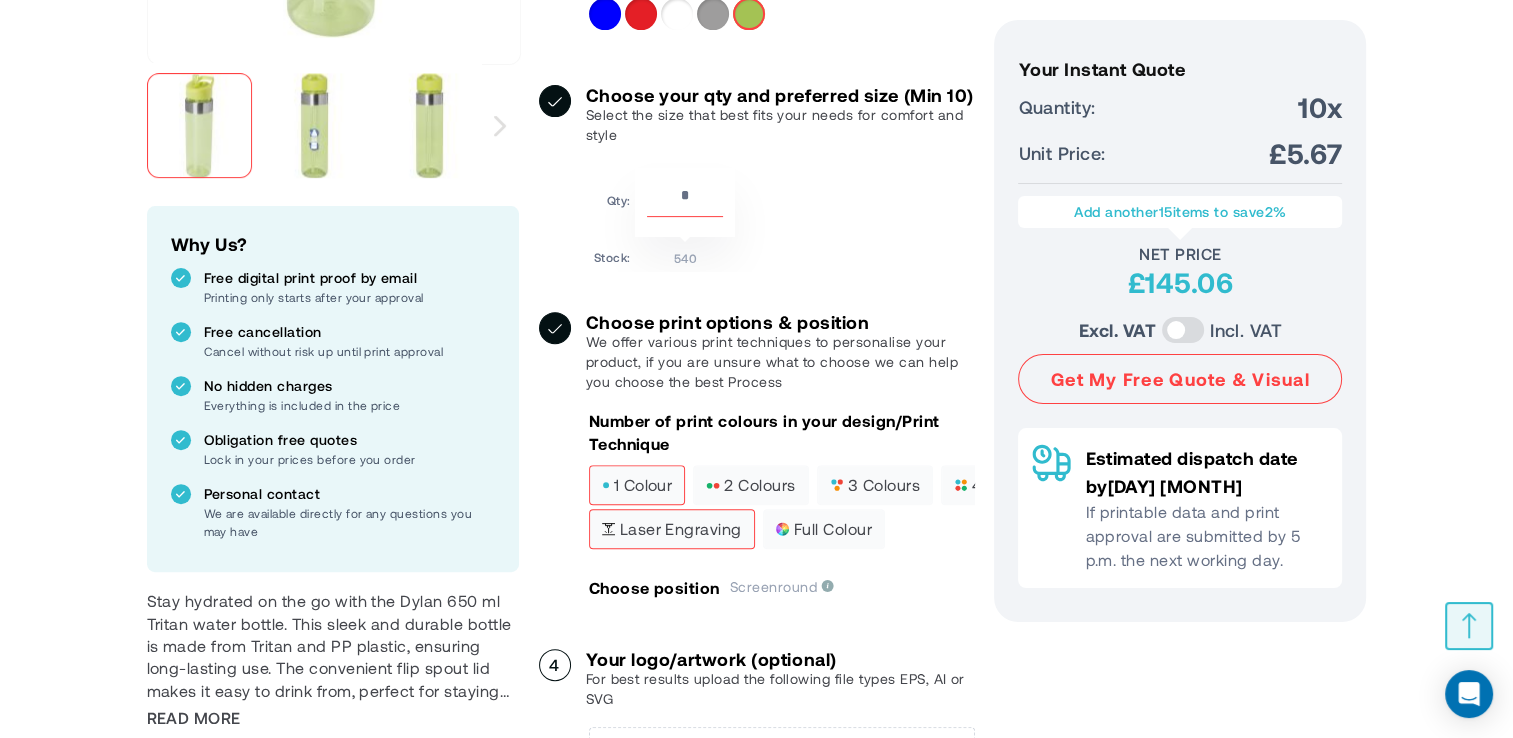 click on "Laser engraving" at bounding box center [672, 529] 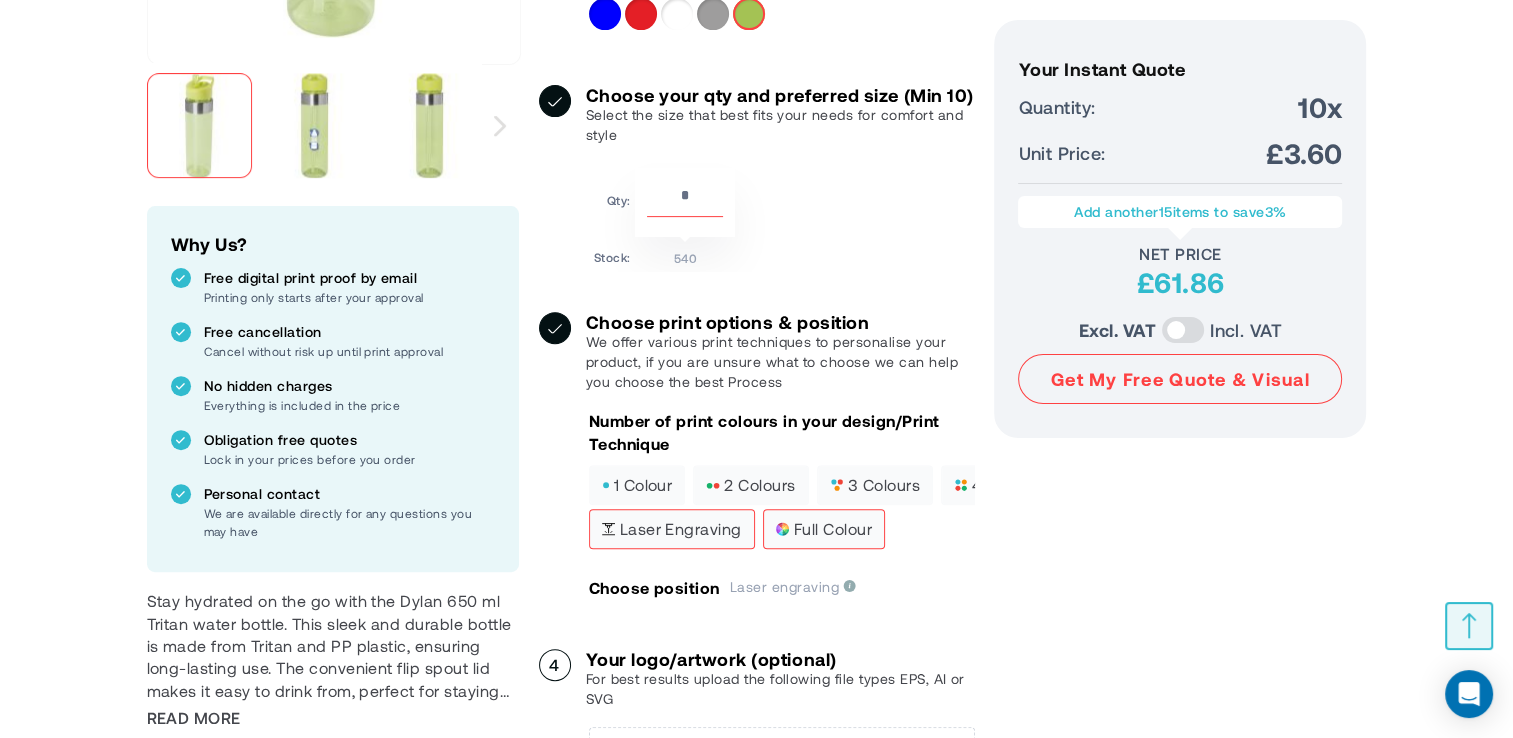 click on "full colour" at bounding box center [824, 529] 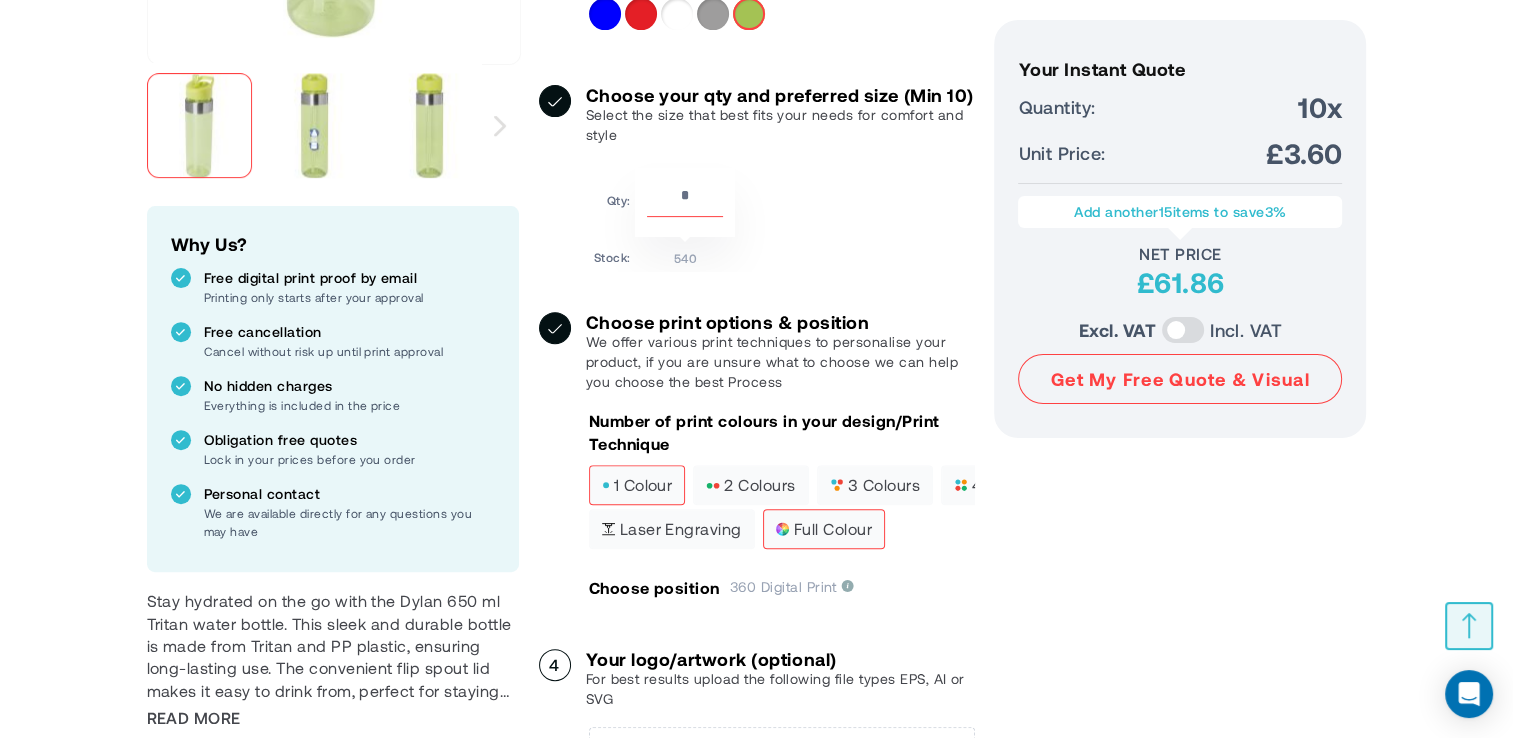 click on "1 colour" at bounding box center [637, 485] 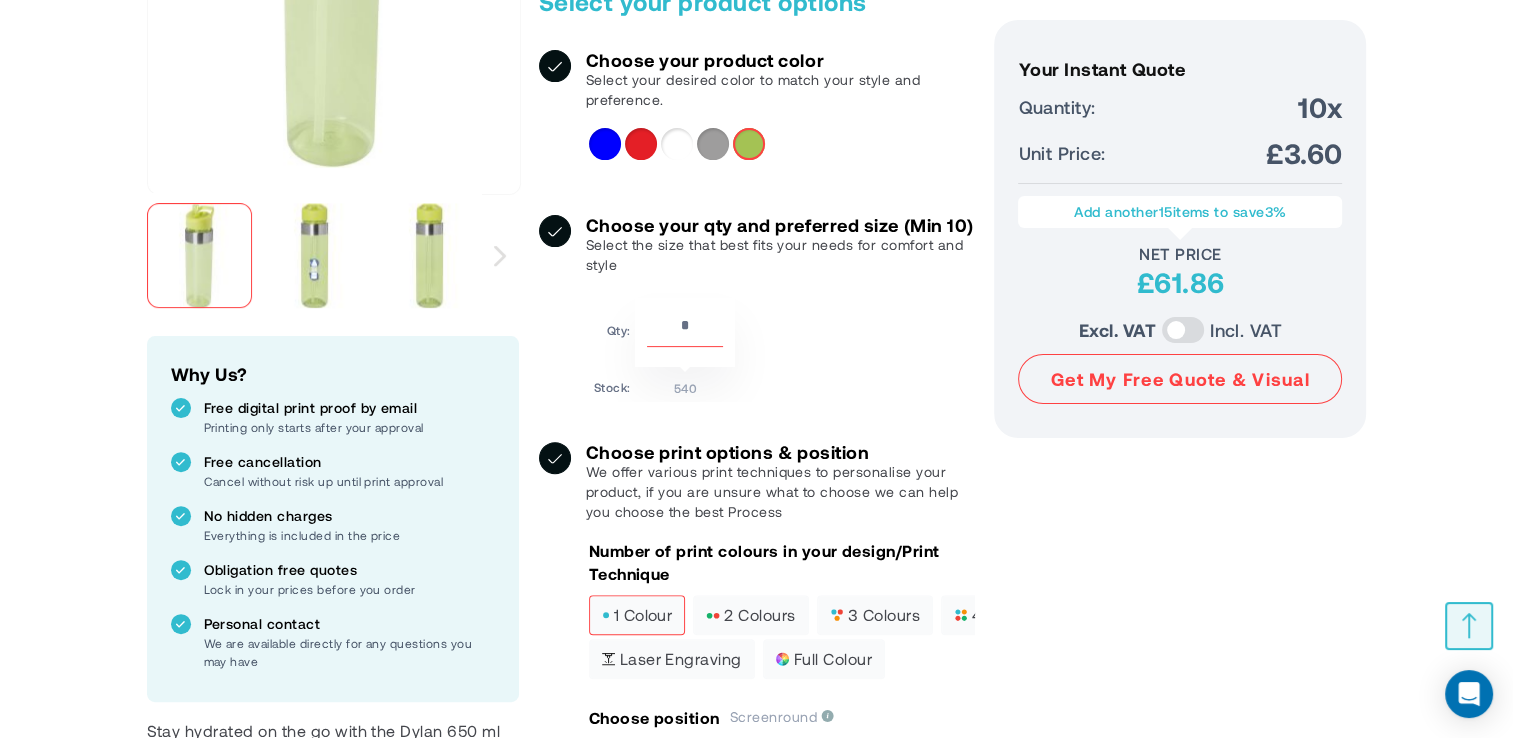 scroll, scrollTop: 684, scrollLeft: 0, axis: vertical 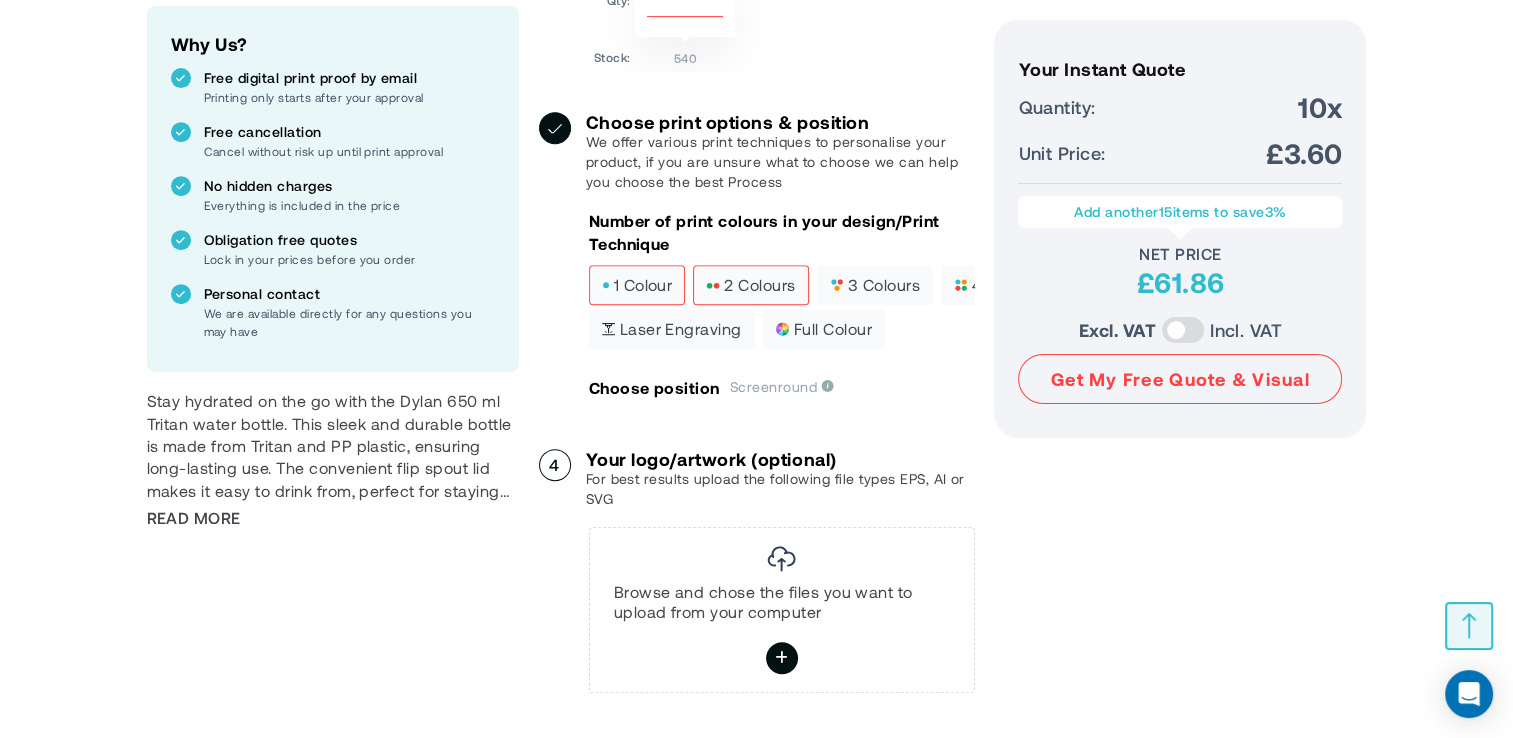 click on "2 colours" at bounding box center [750, 285] 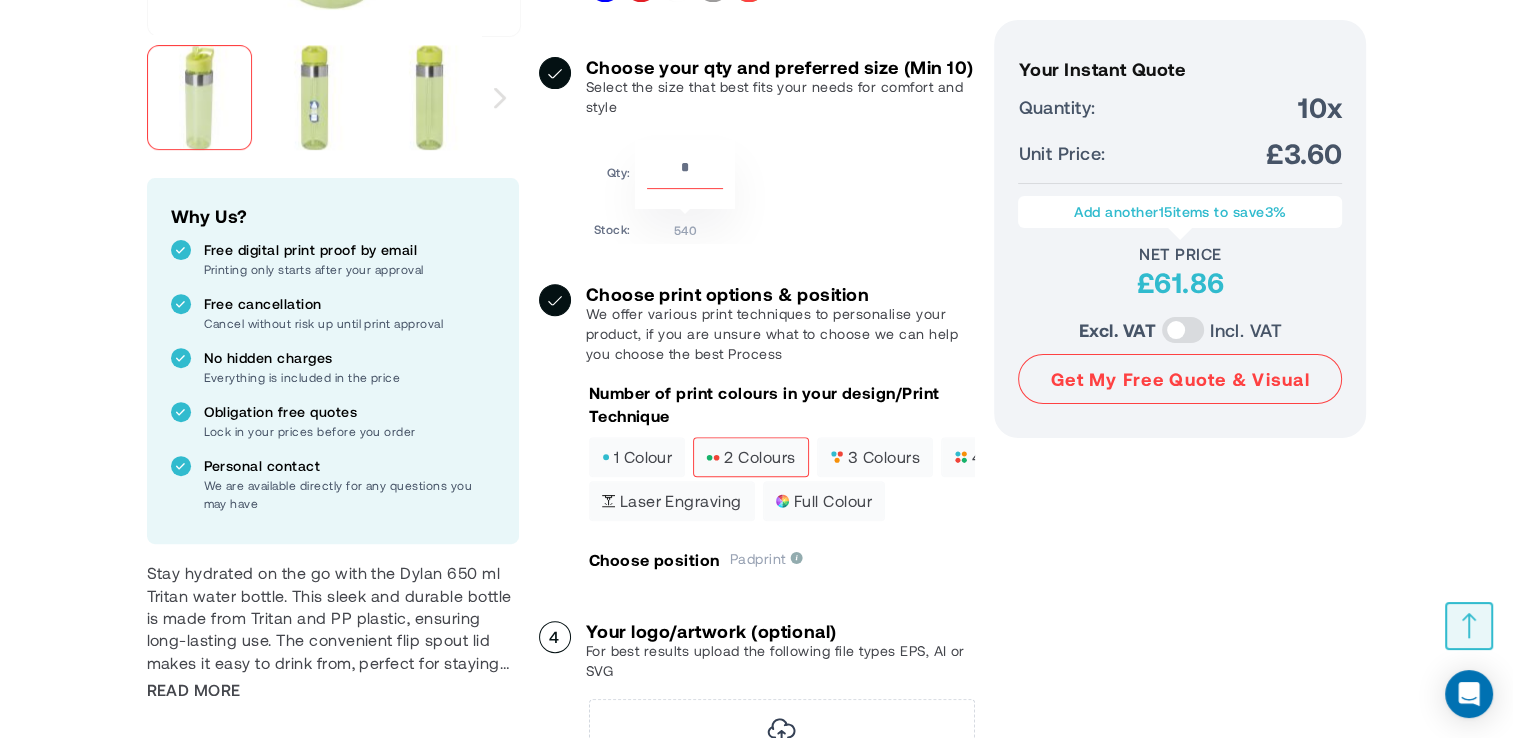 scroll, scrollTop: 663, scrollLeft: 0, axis: vertical 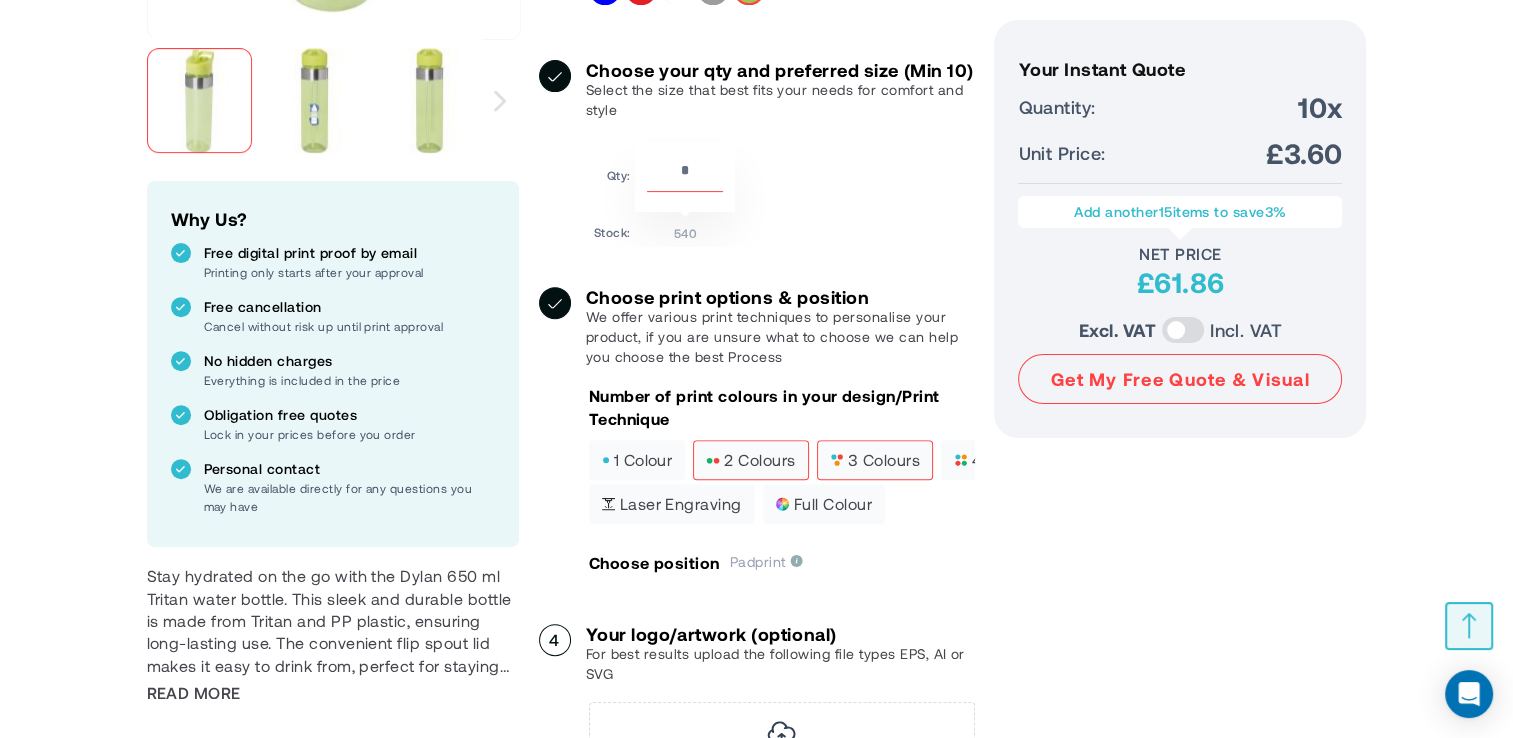 click on "3 colours" at bounding box center [875, 460] 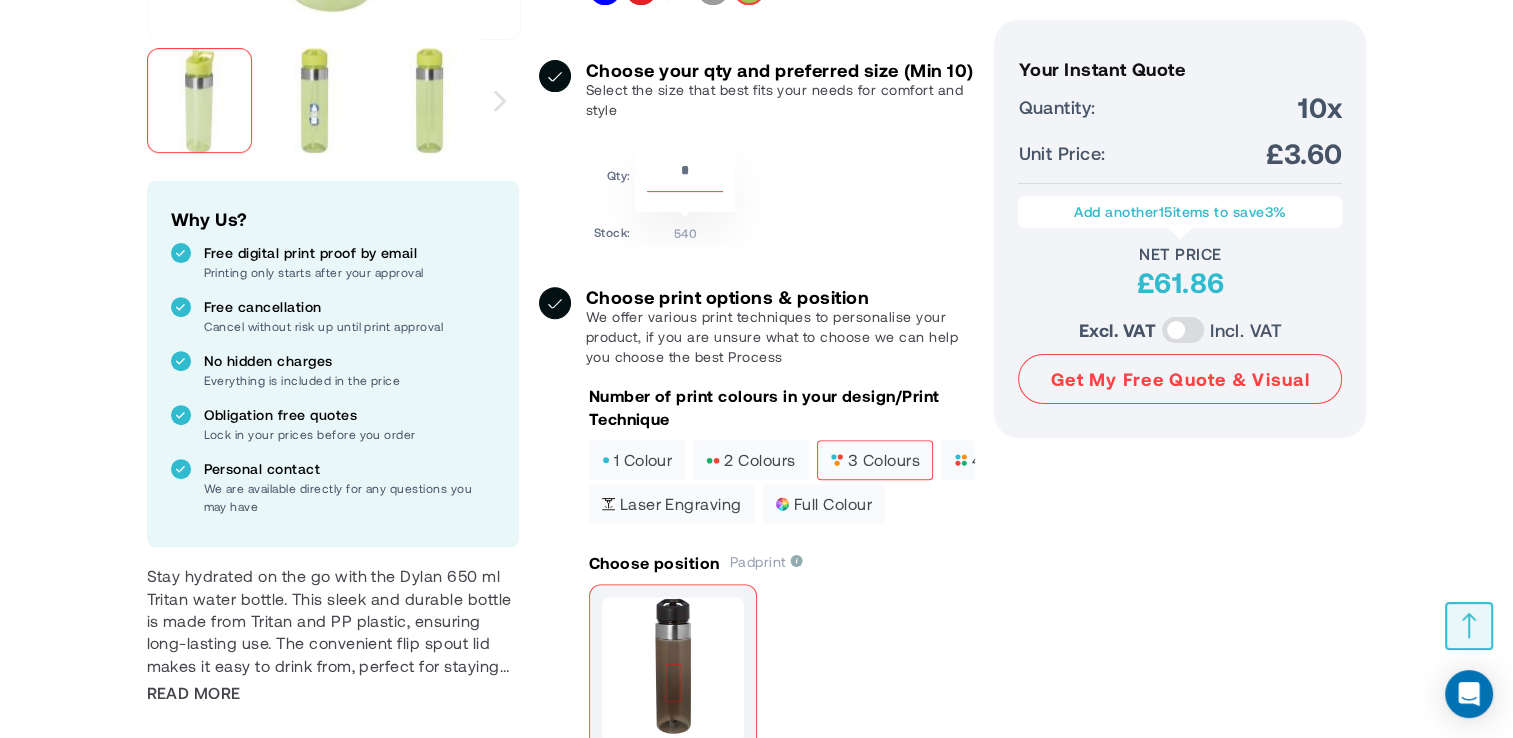 scroll, scrollTop: 0, scrollLeft: 85, axis: horizontal 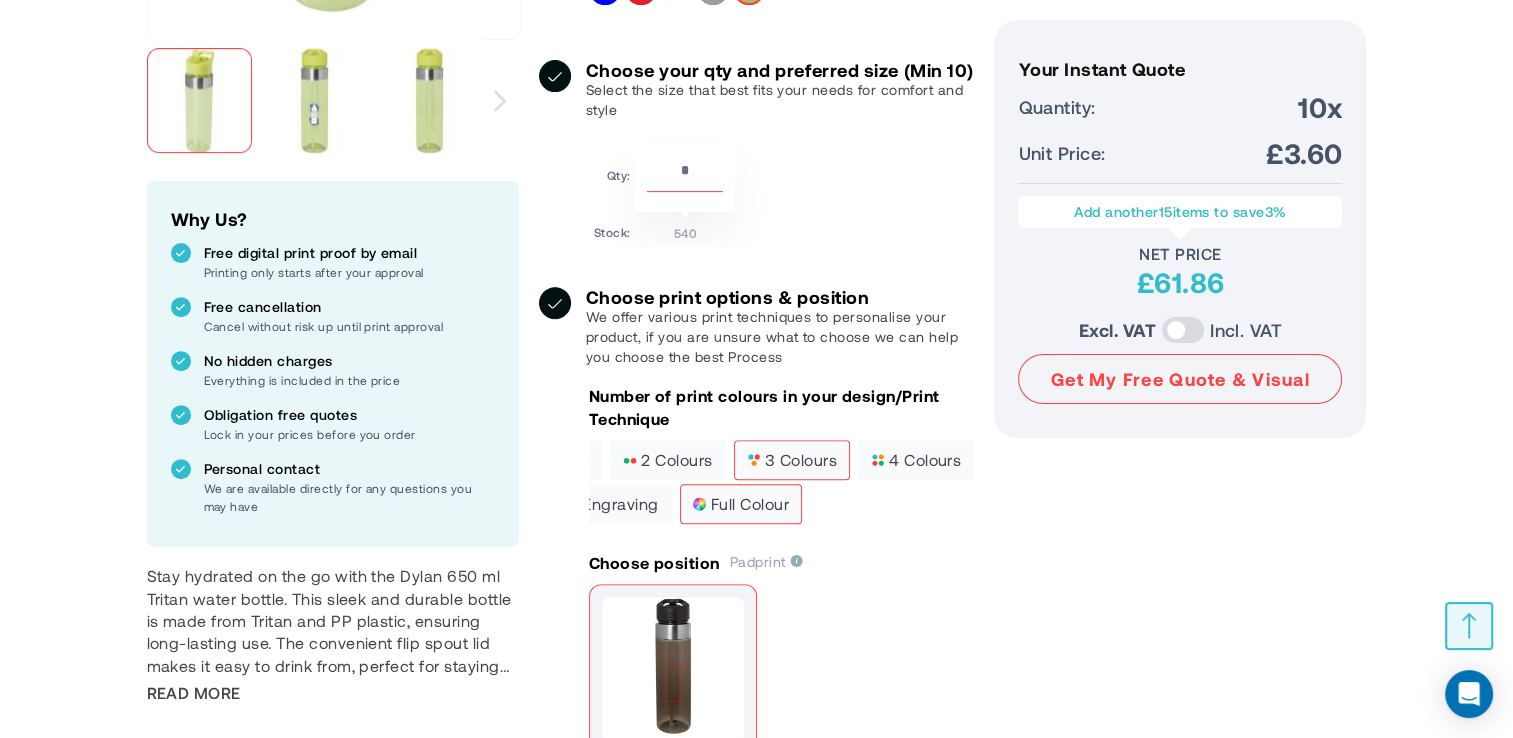 click on "full colour" at bounding box center (741, 504) 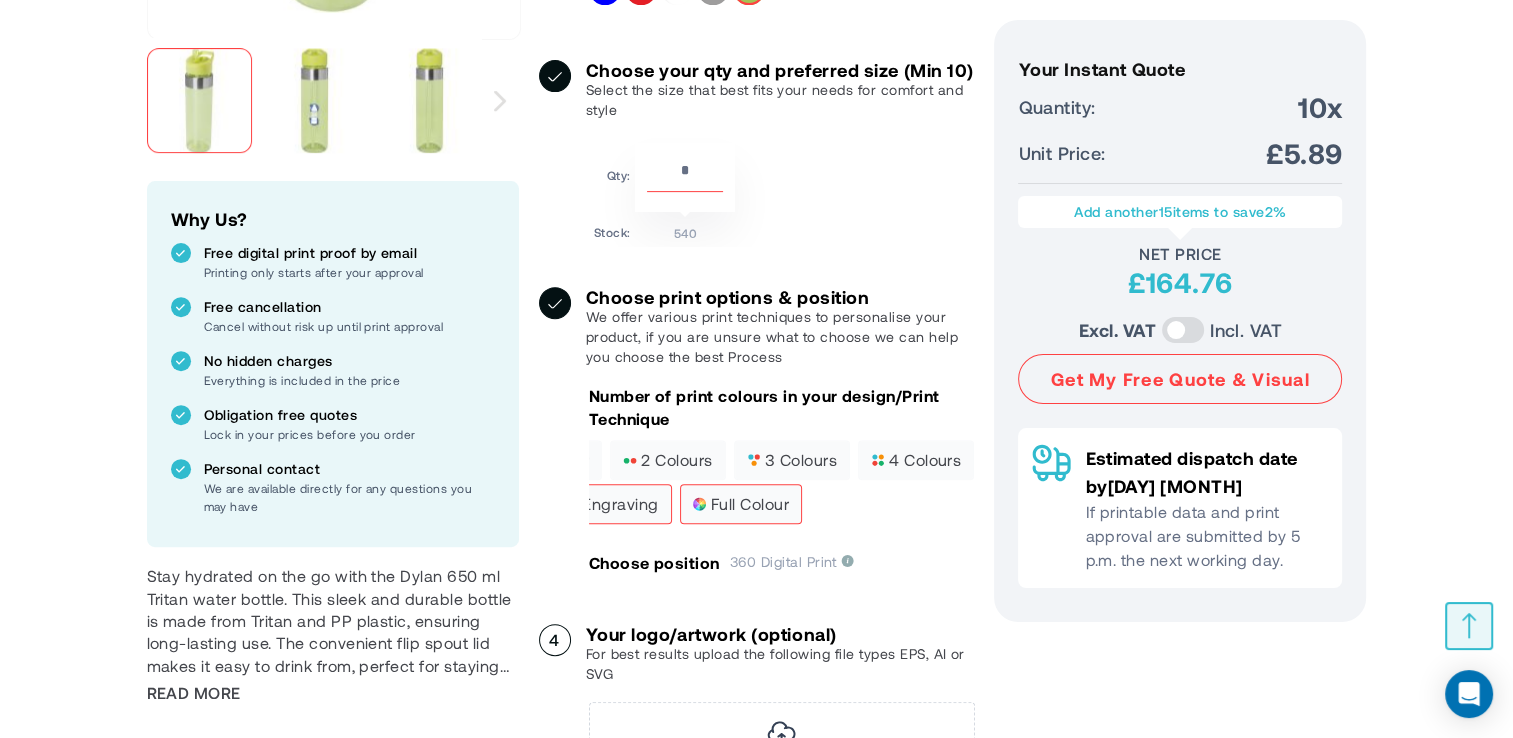 scroll, scrollTop: 0, scrollLeft: 0, axis: both 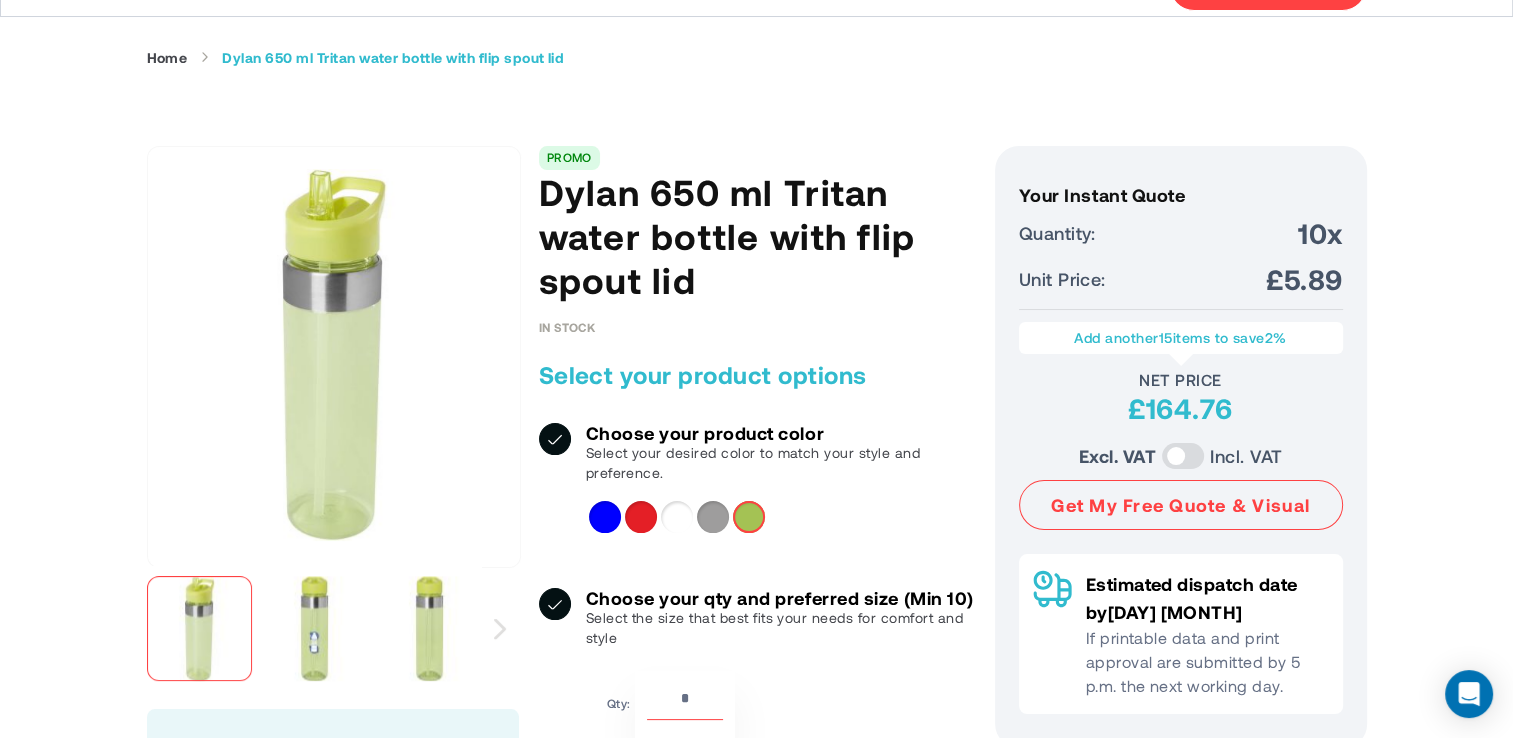 drag, startPoint x: 697, startPoint y: 283, endPoint x: 532, endPoint y: 181, distance: 193.98196 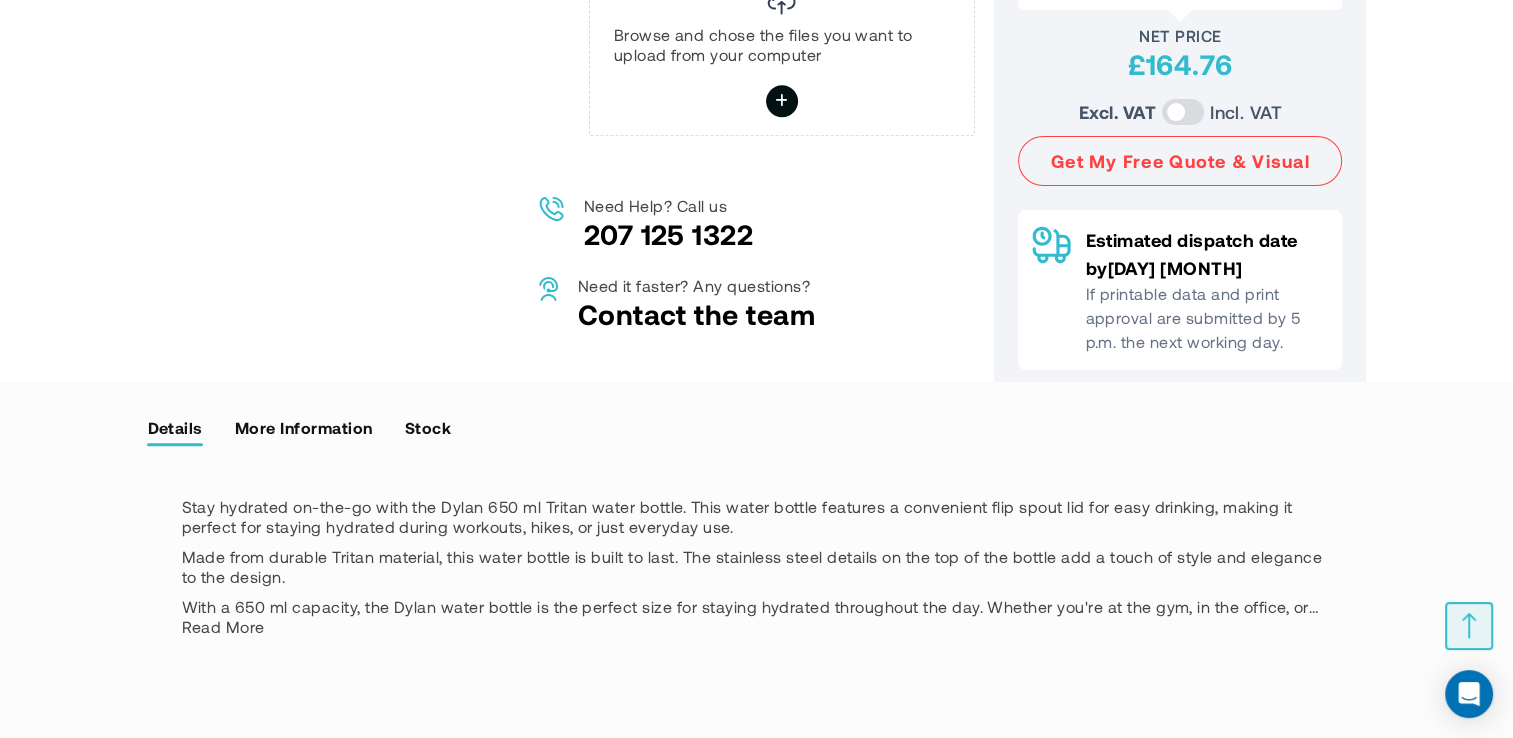 scroll, scrollTop: 1396, scrollLeft: 0, axis: vertical 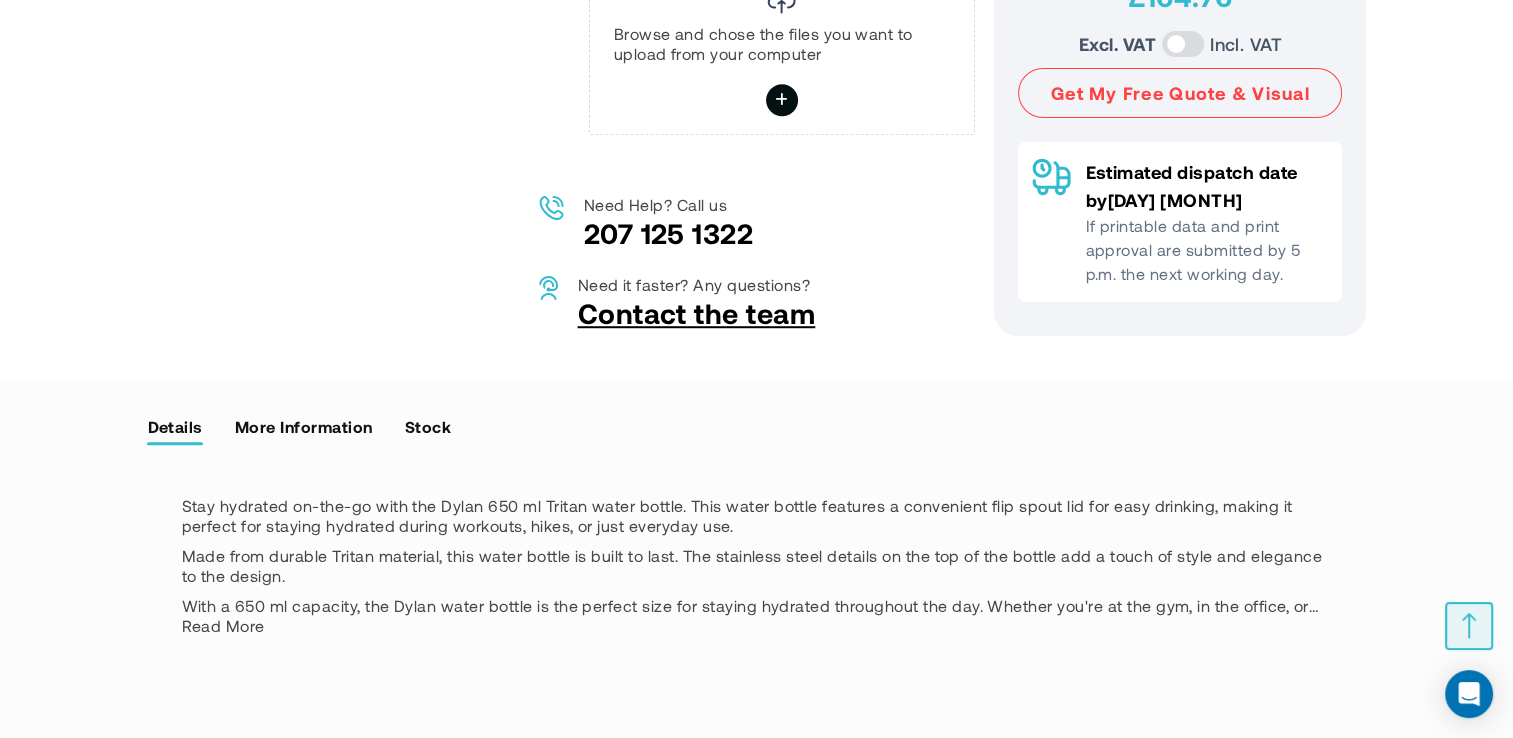 click on "Contact the team" at bounding box center (697, 313) 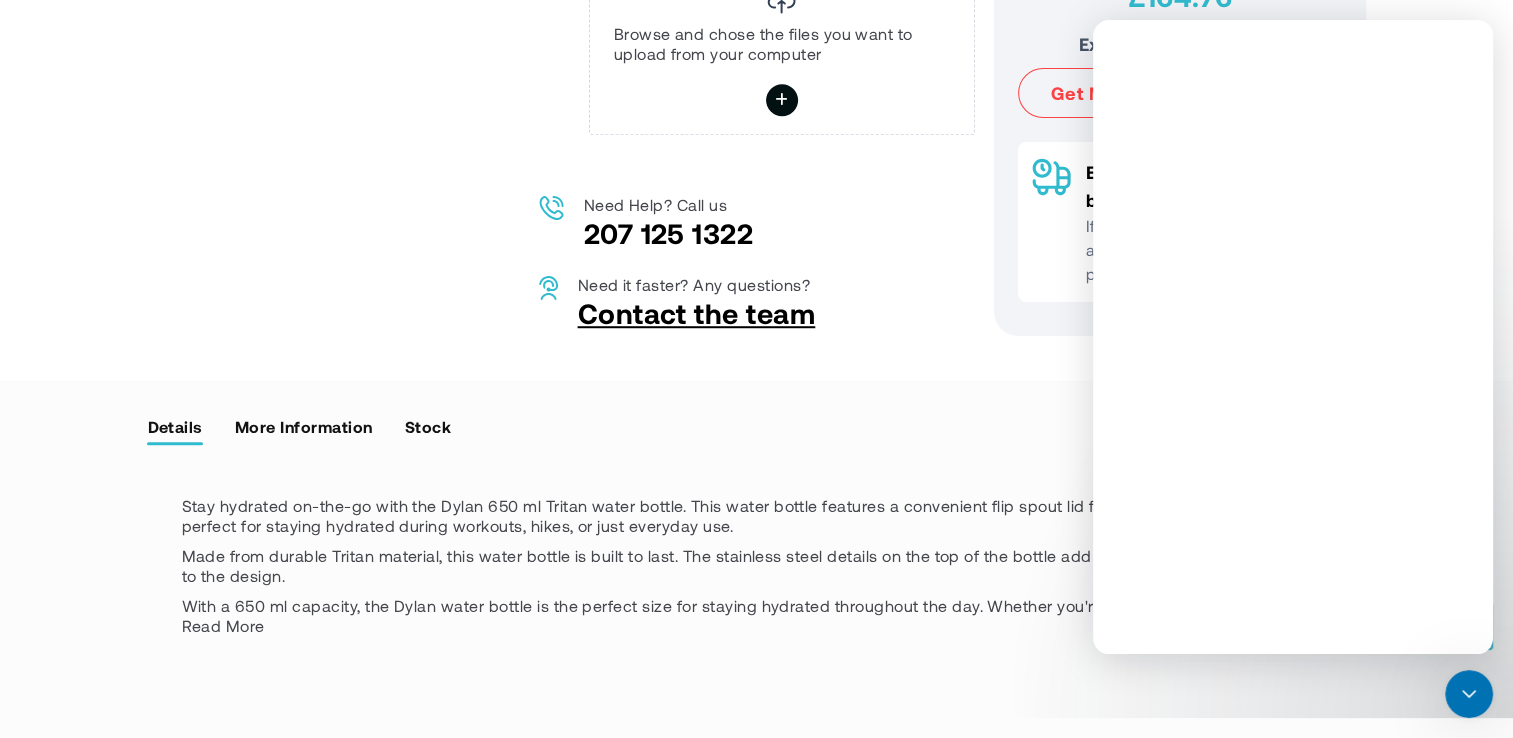 scroll, scrollTop: 0, scrollLeft: 0, axis: both 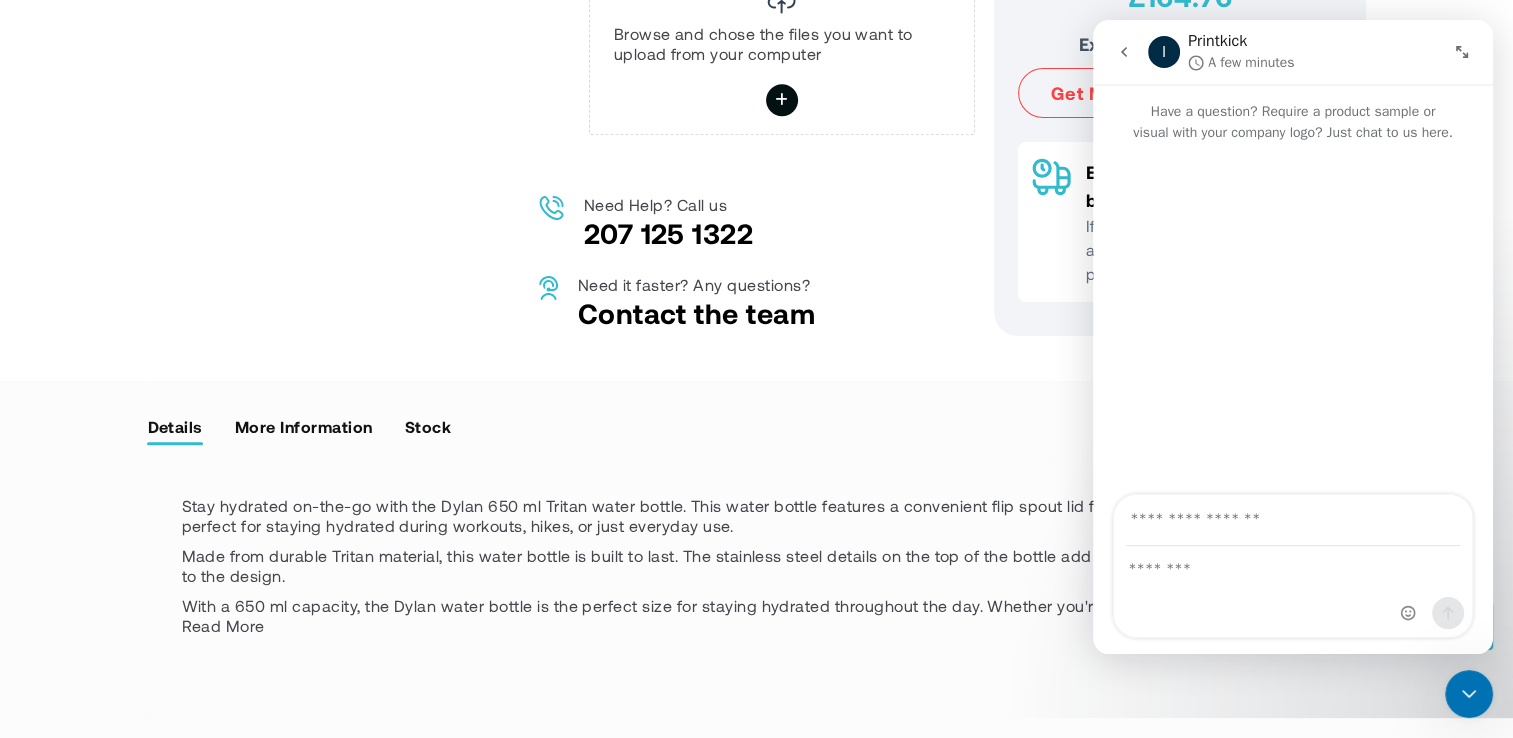 click 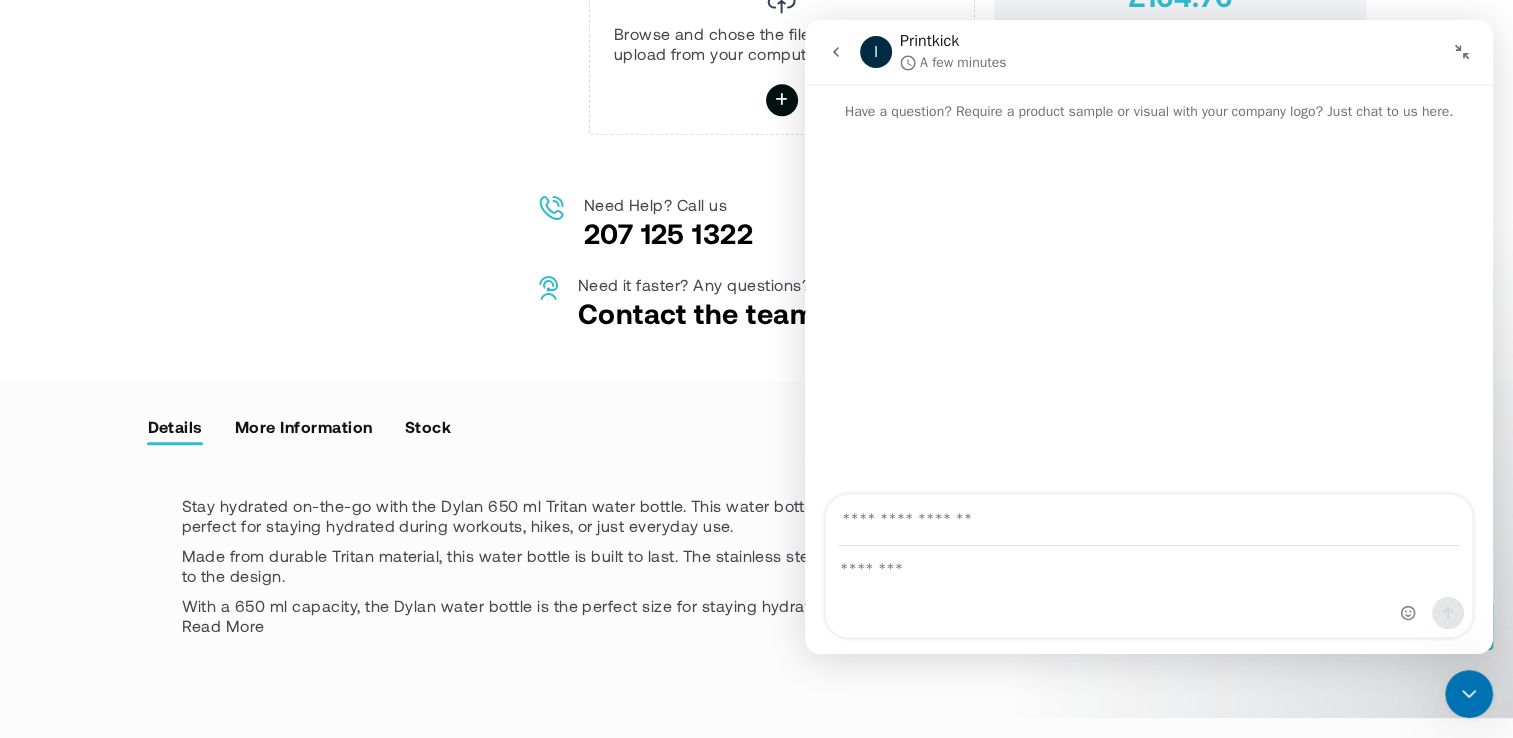 click 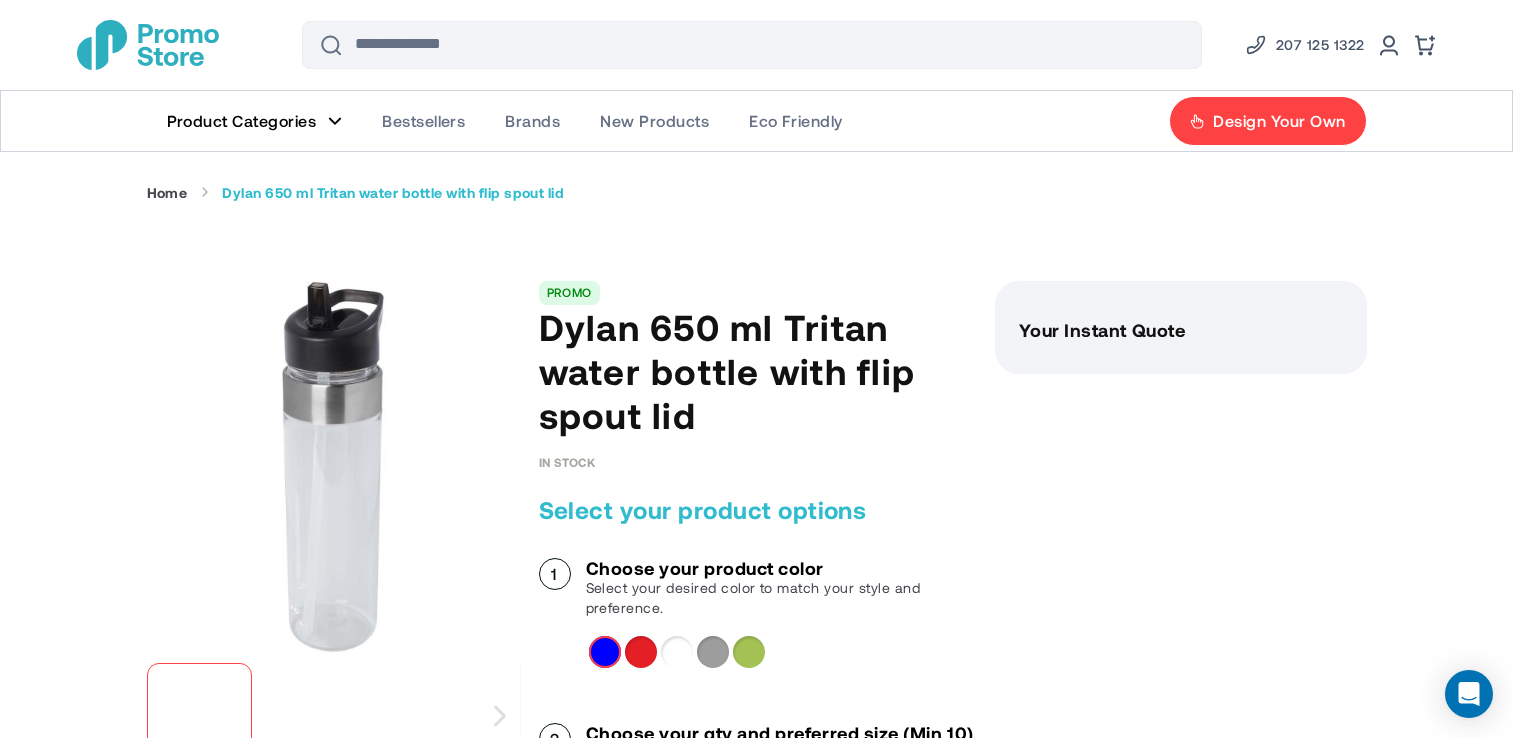 scroll, scrollTop: 0, scrollLeft: 0, axis: both 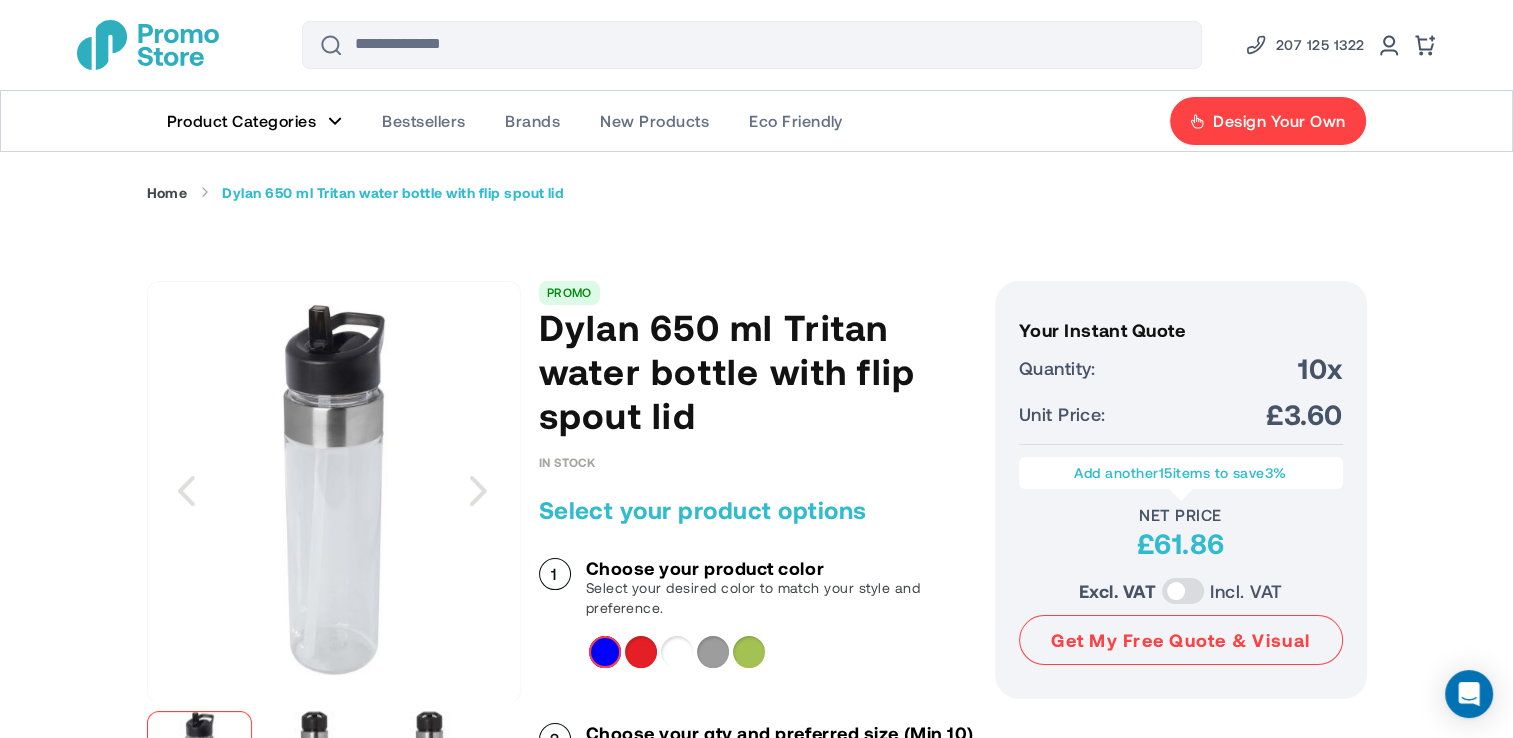 drag, startPoint x: 692, startPoint y: 413, endPoint x: 542, endPoint y: 333, distance: 170 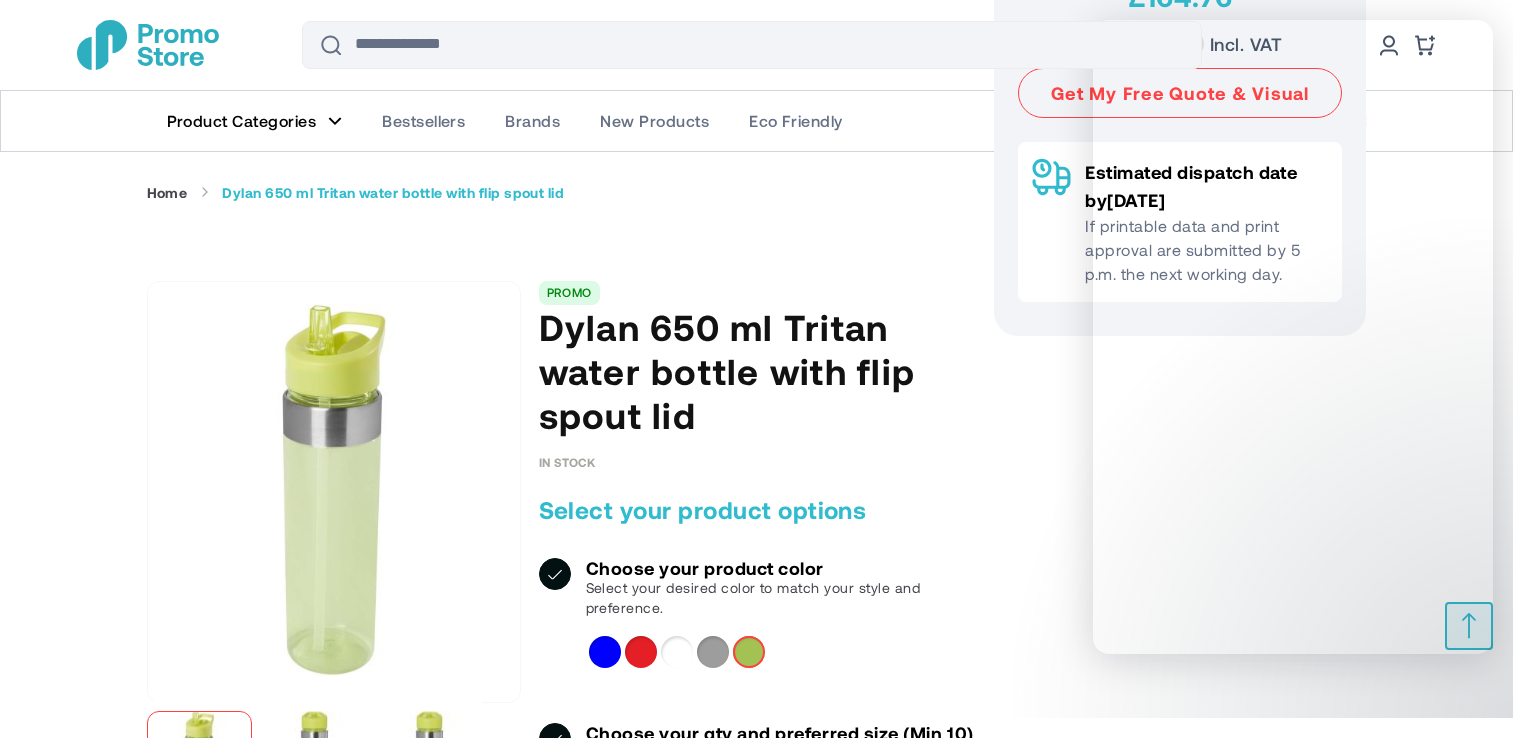scroll, scrollTop: 1396, scrollLeft: 0, axis: vertical 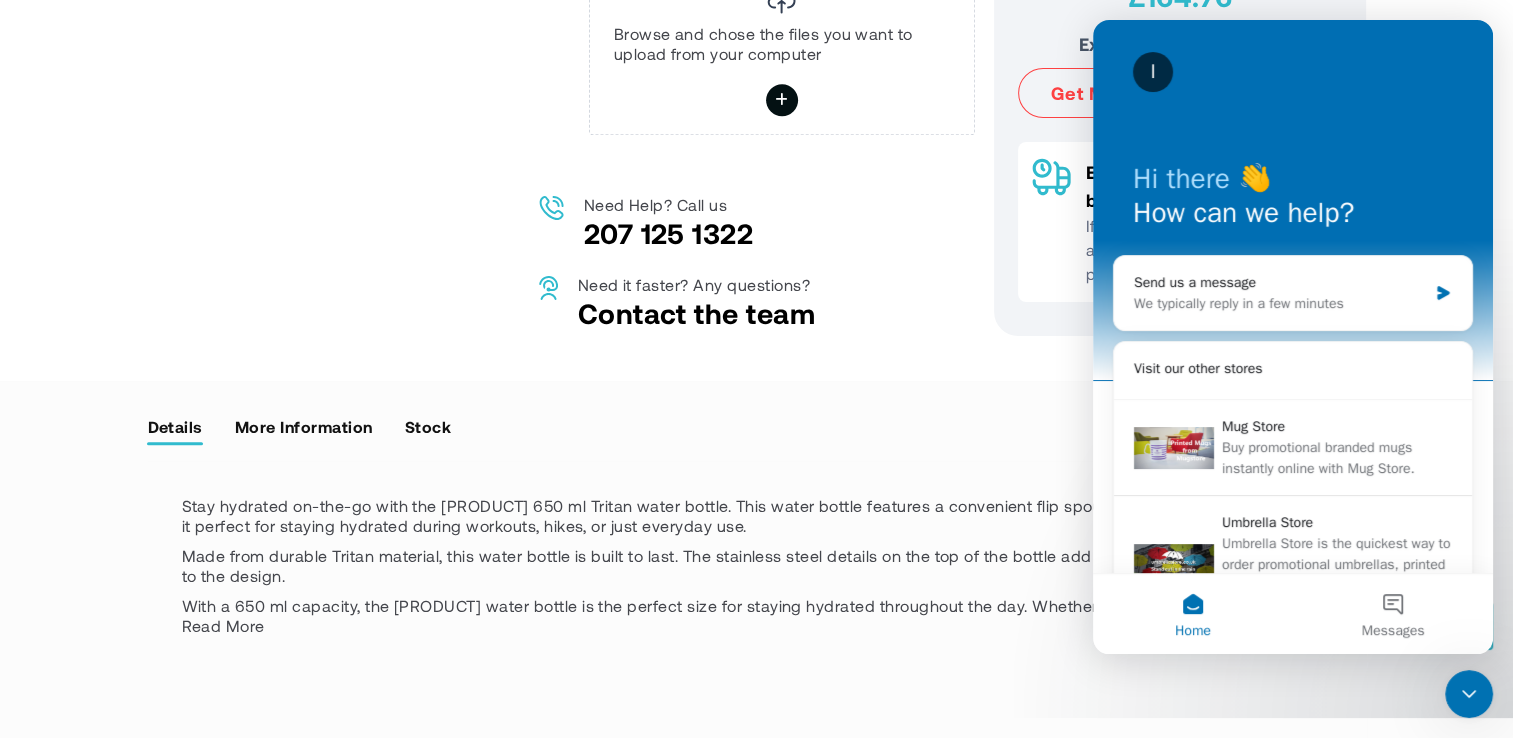click on "Need it faster? Any questions?
Contact the team" at bounding box center [757, 303] 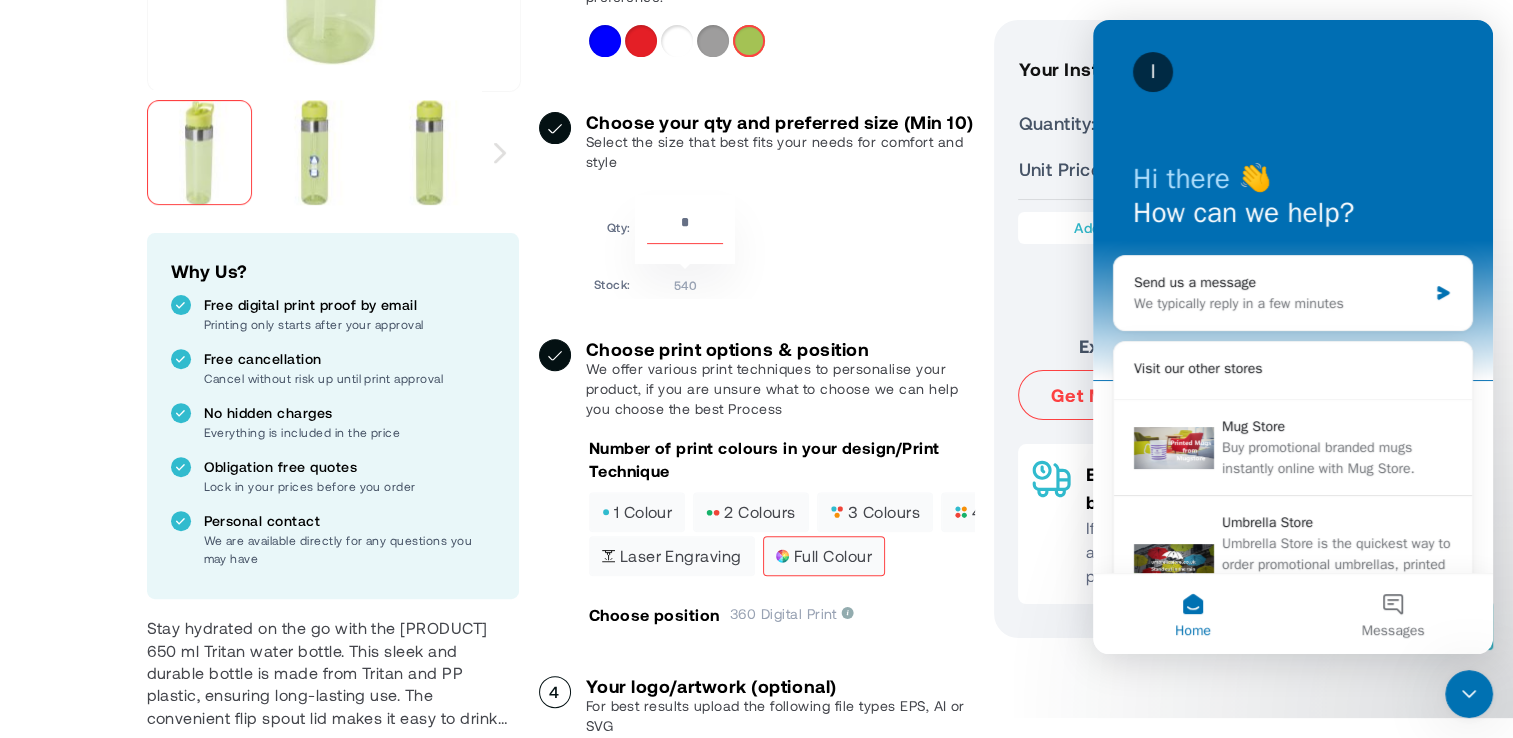 scroll, scrollTop: 590, scrollLeft: 0, axis: vertical 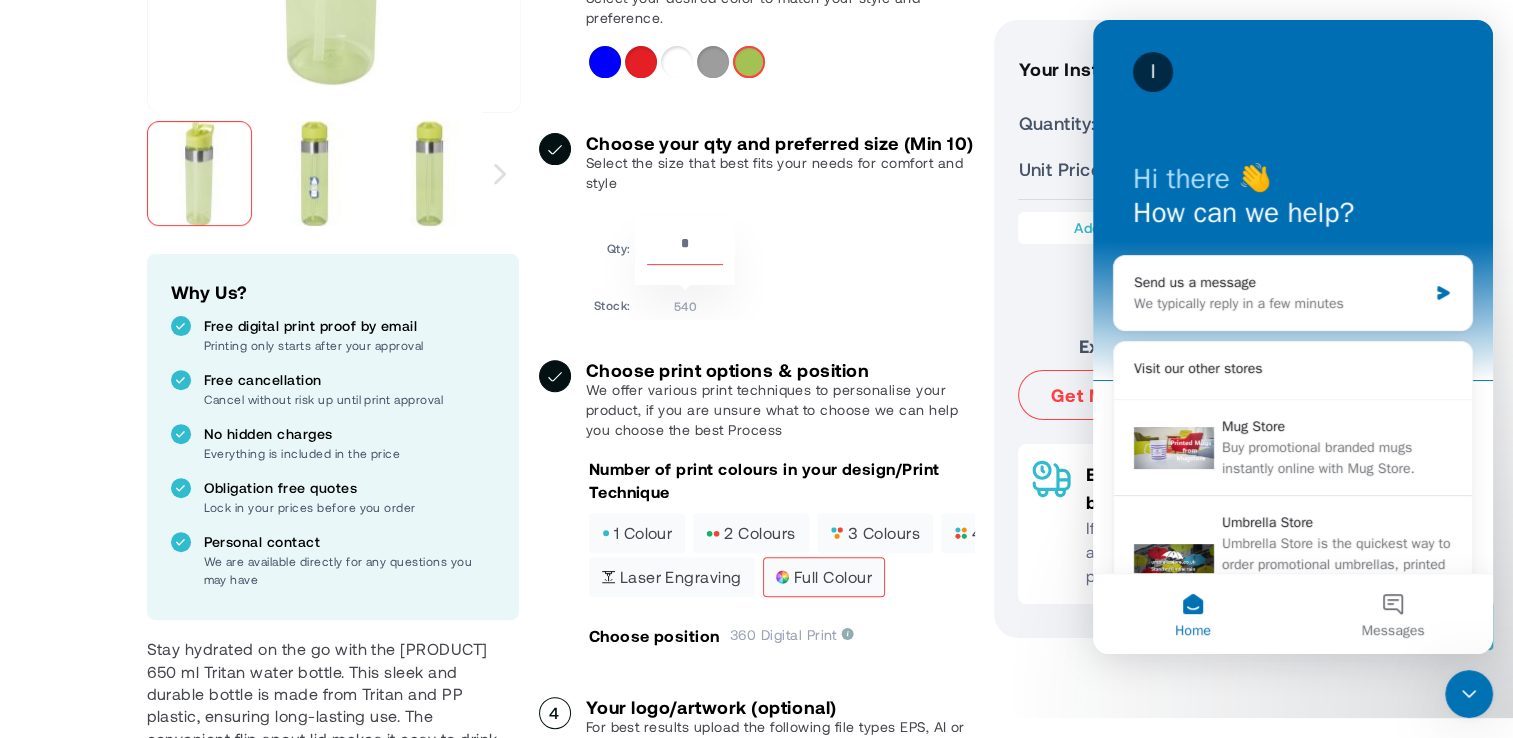 click on "**" at bounding box center (685, 248) 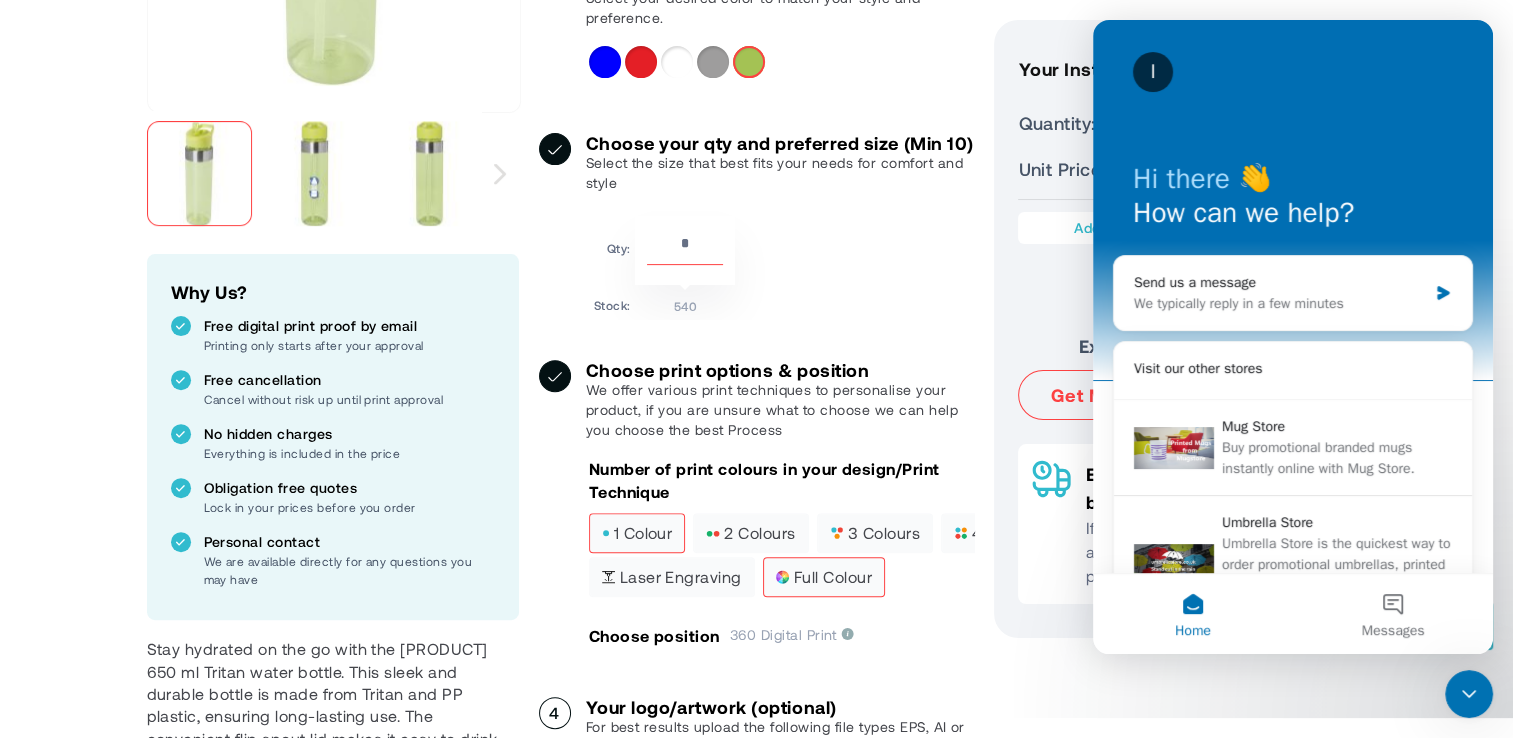 click on "1 colour" at bounding box center [637, 533] 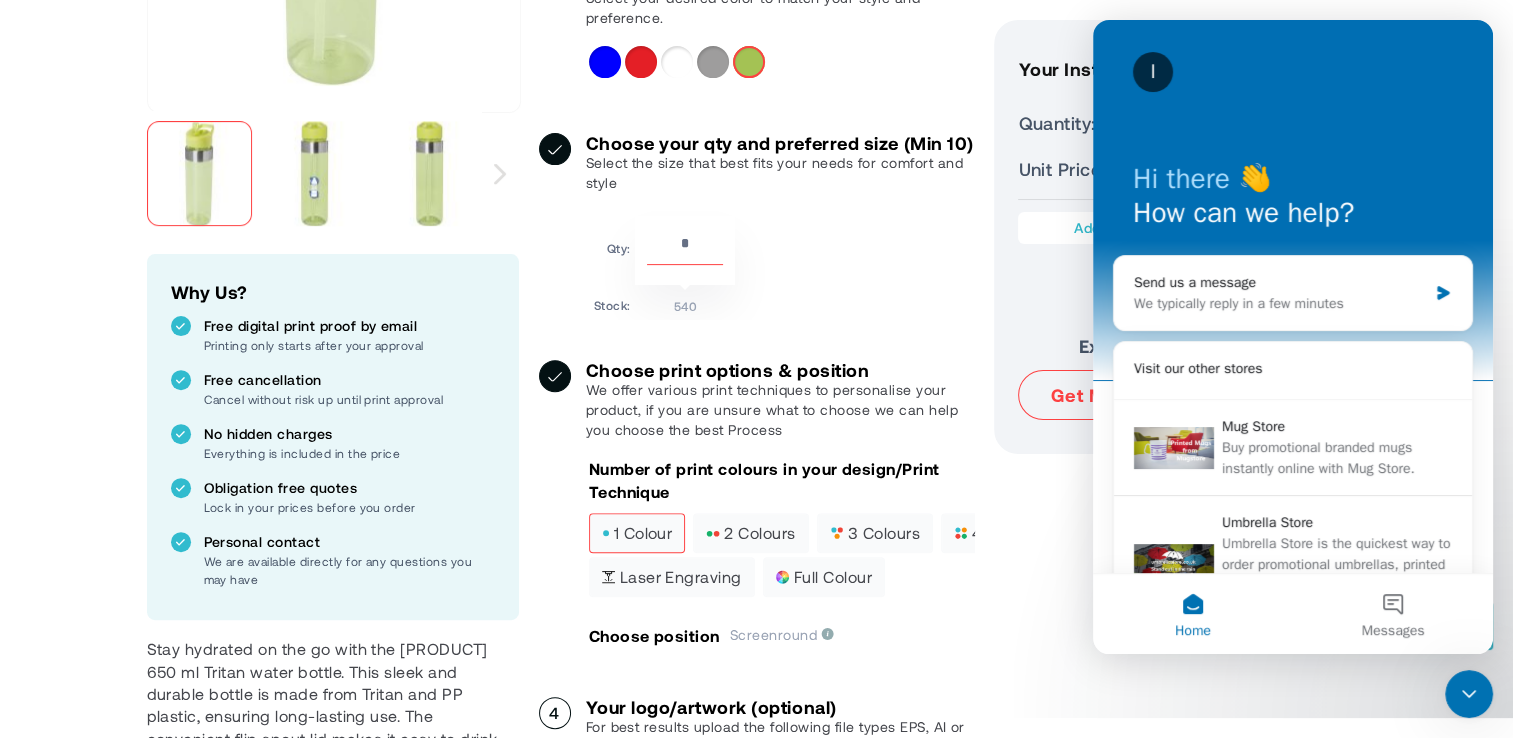 drag, startPoint x: 2510, startPoint y: 1354, endPoint x: 1485, endPoint y: 701, distance: 1215.3329 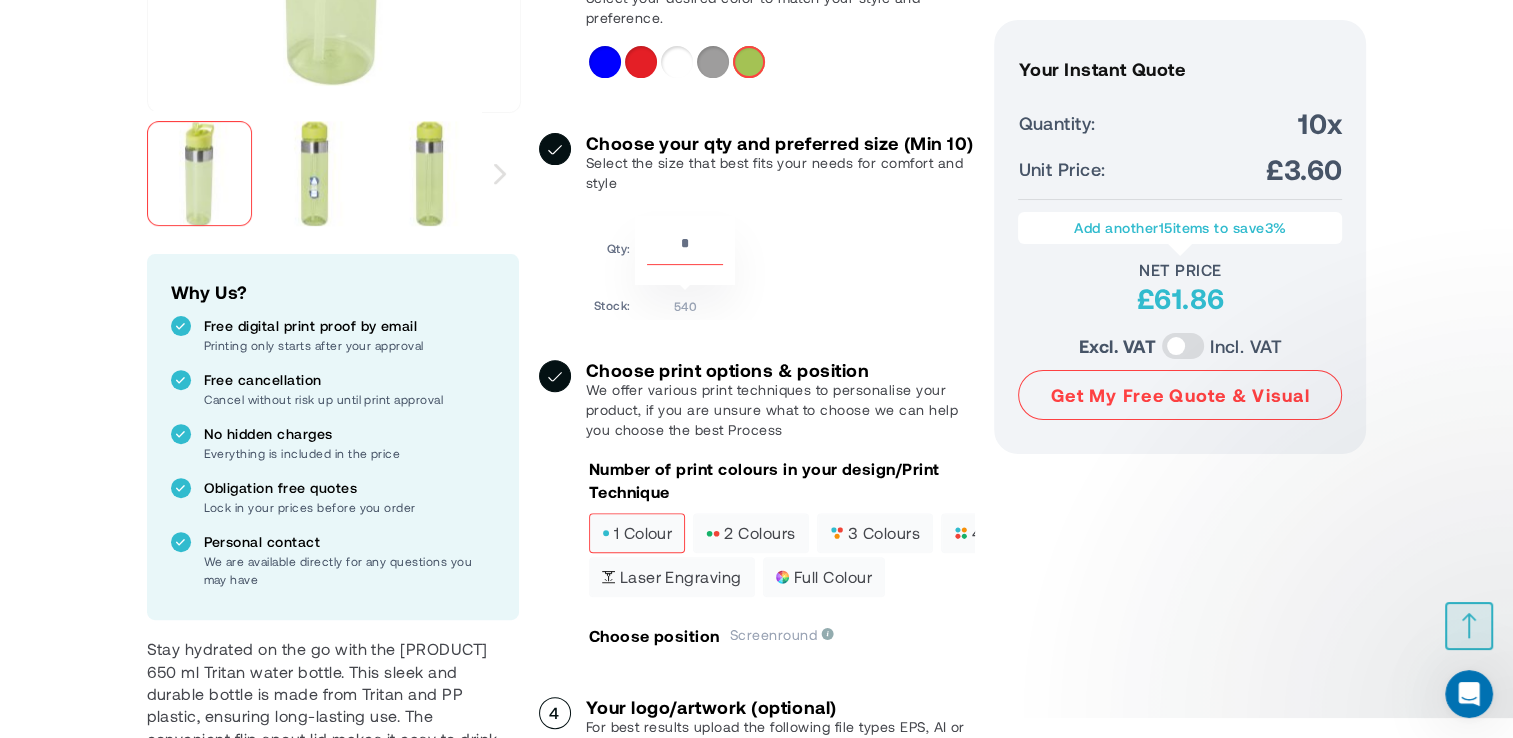 scroll, scrollTop: 0, scrollLeft: 0, axis: both 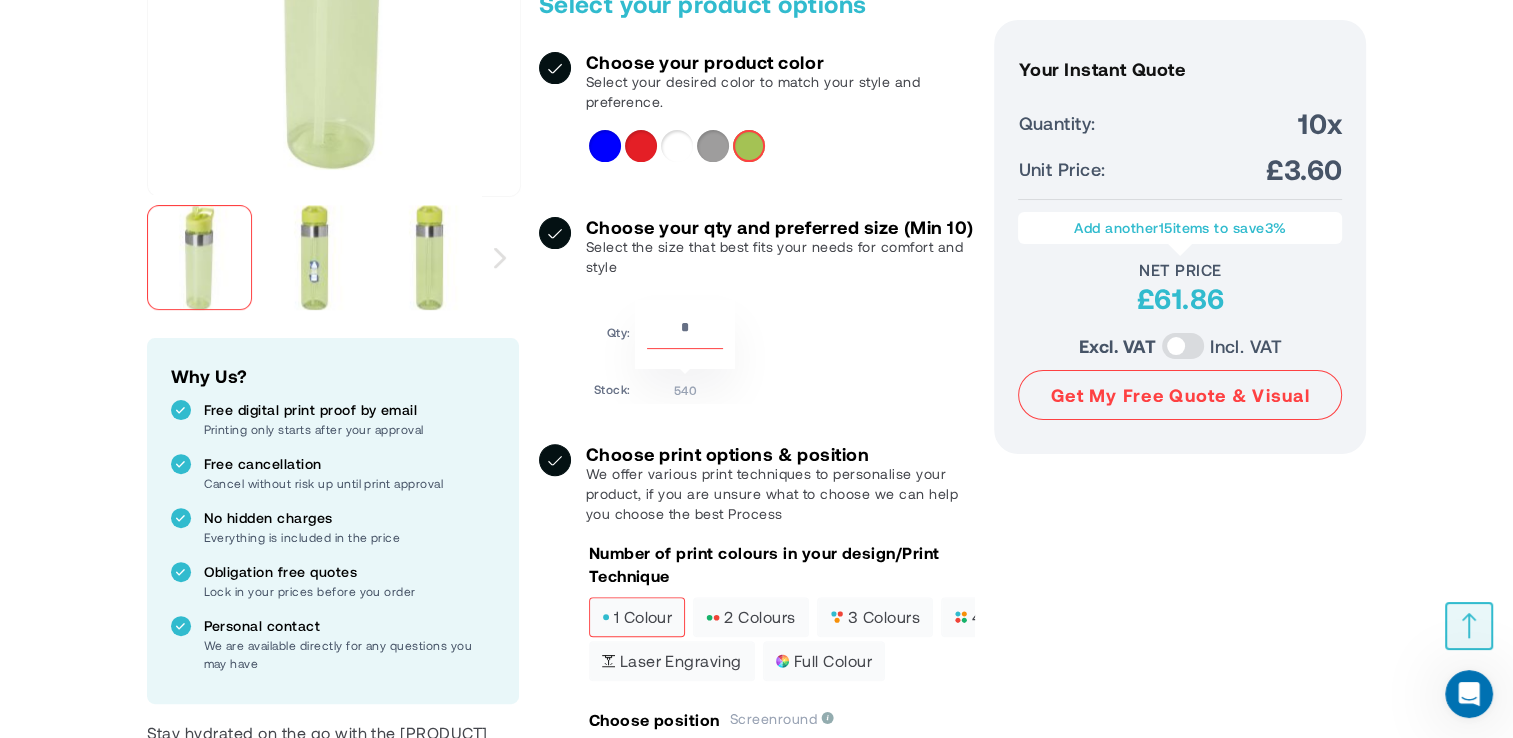 click on "Qty:
**
Stock:
540" at bounding box center [782, 349] 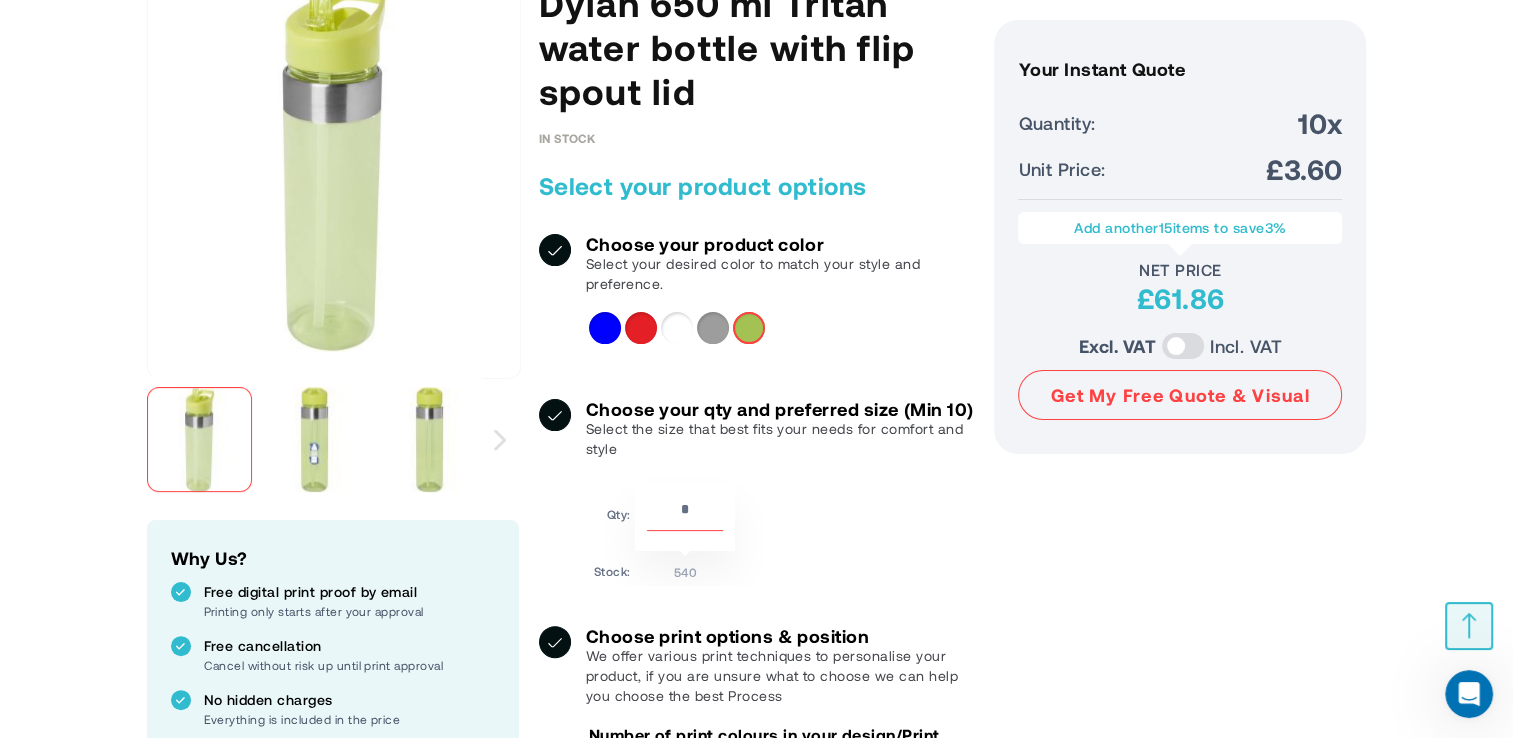 scroll, scrollTop: 323, scrollLeft: 0, axis: vertical 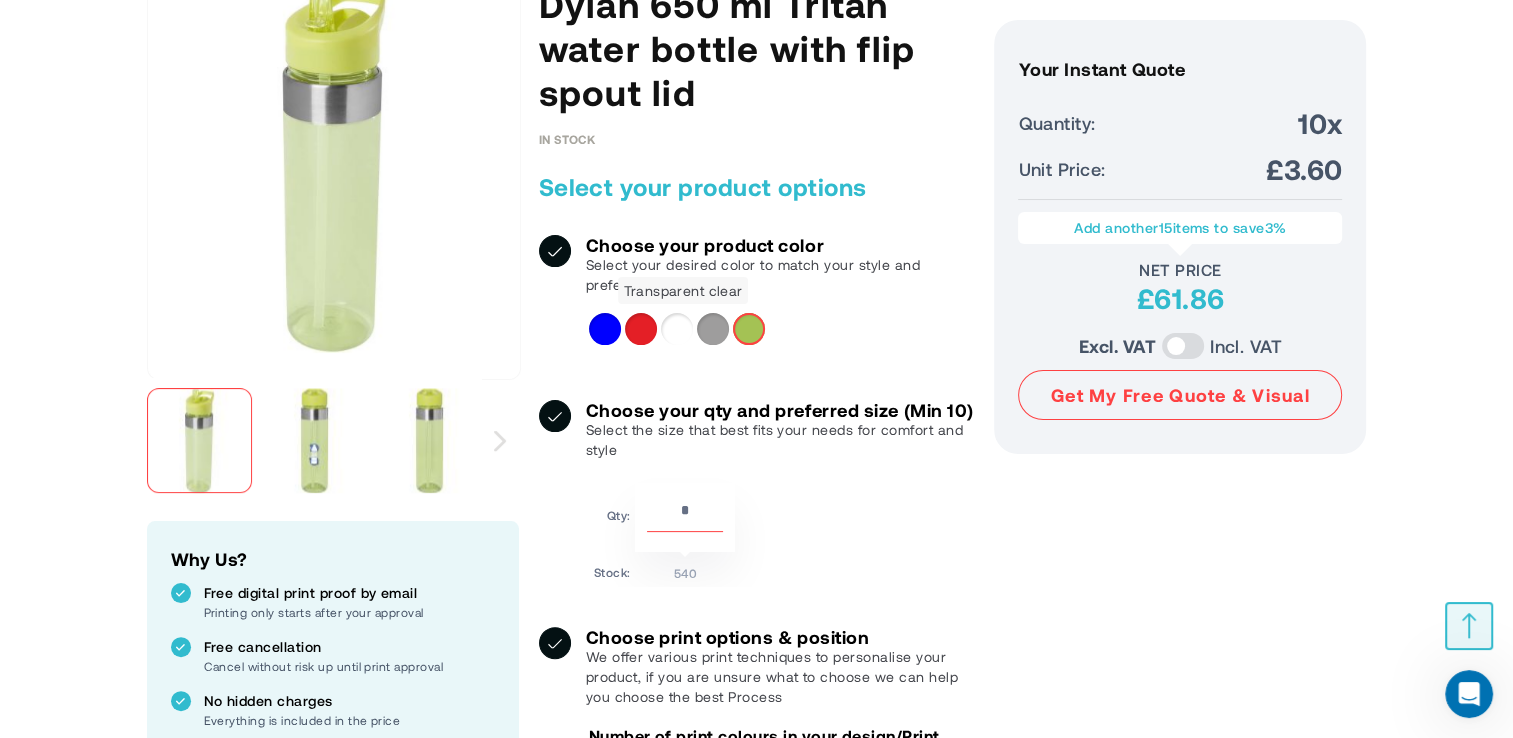 click at bounding box center (677, 329) 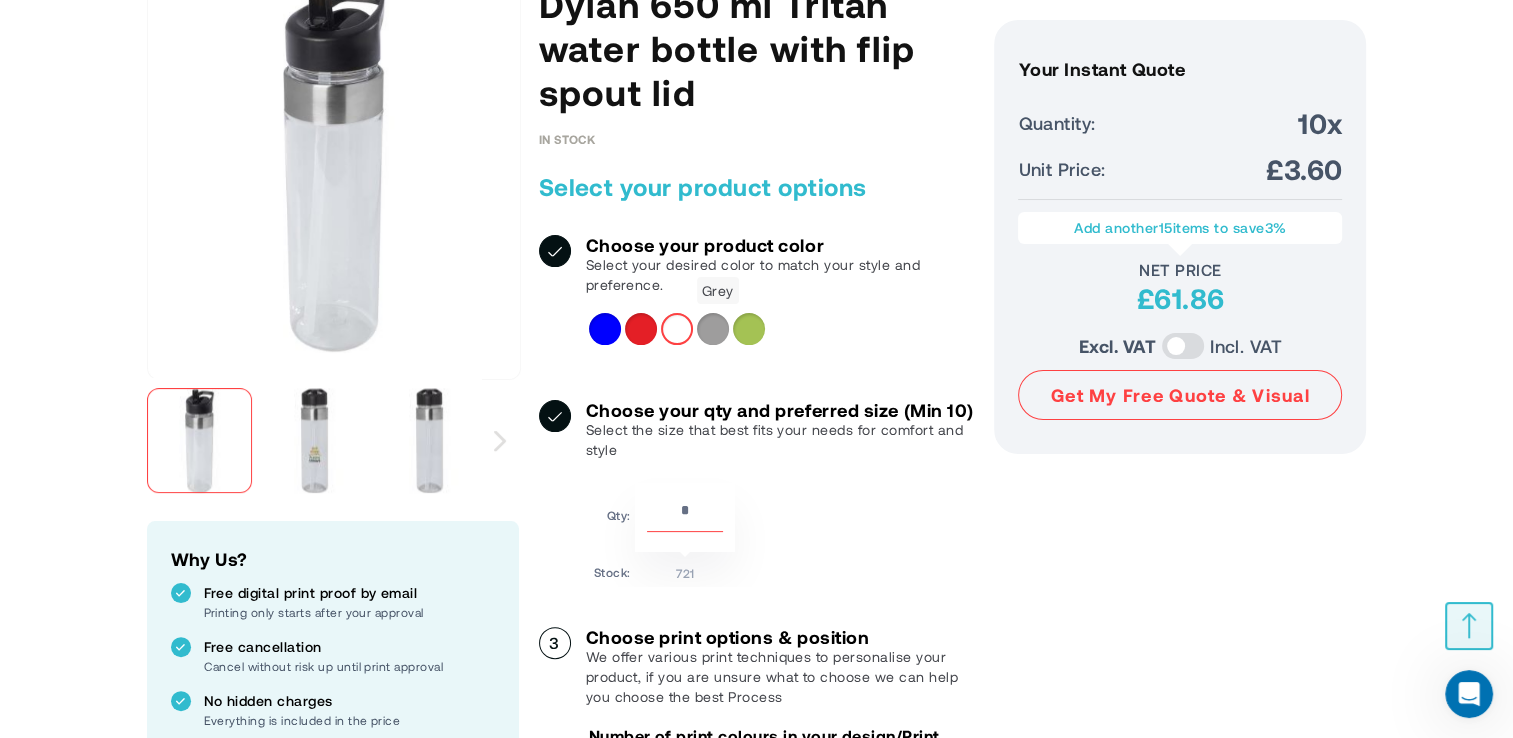 click at bounding box center (713, 329) 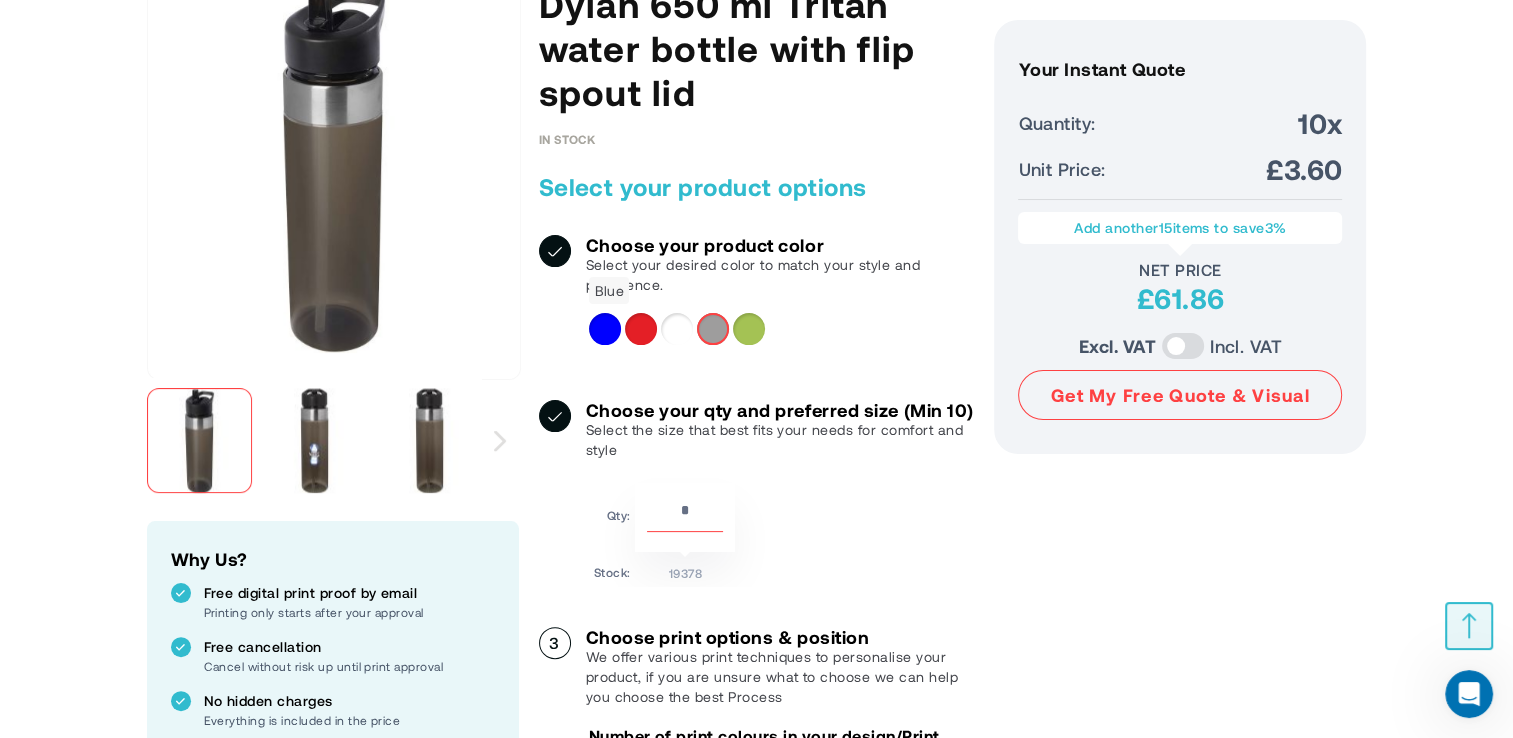 click at bounding box center [605, 329] 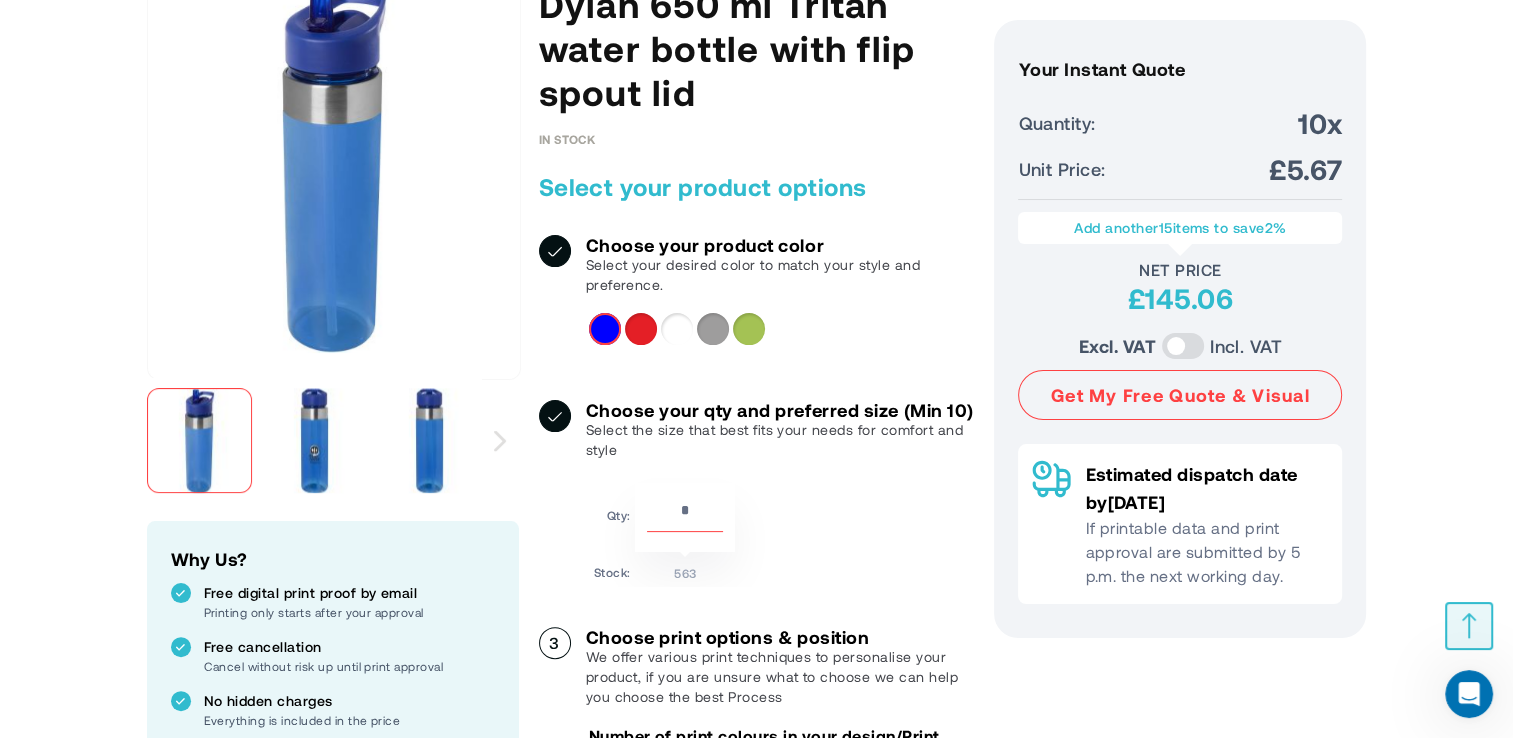click on "**" at bounding box center [685, 515] 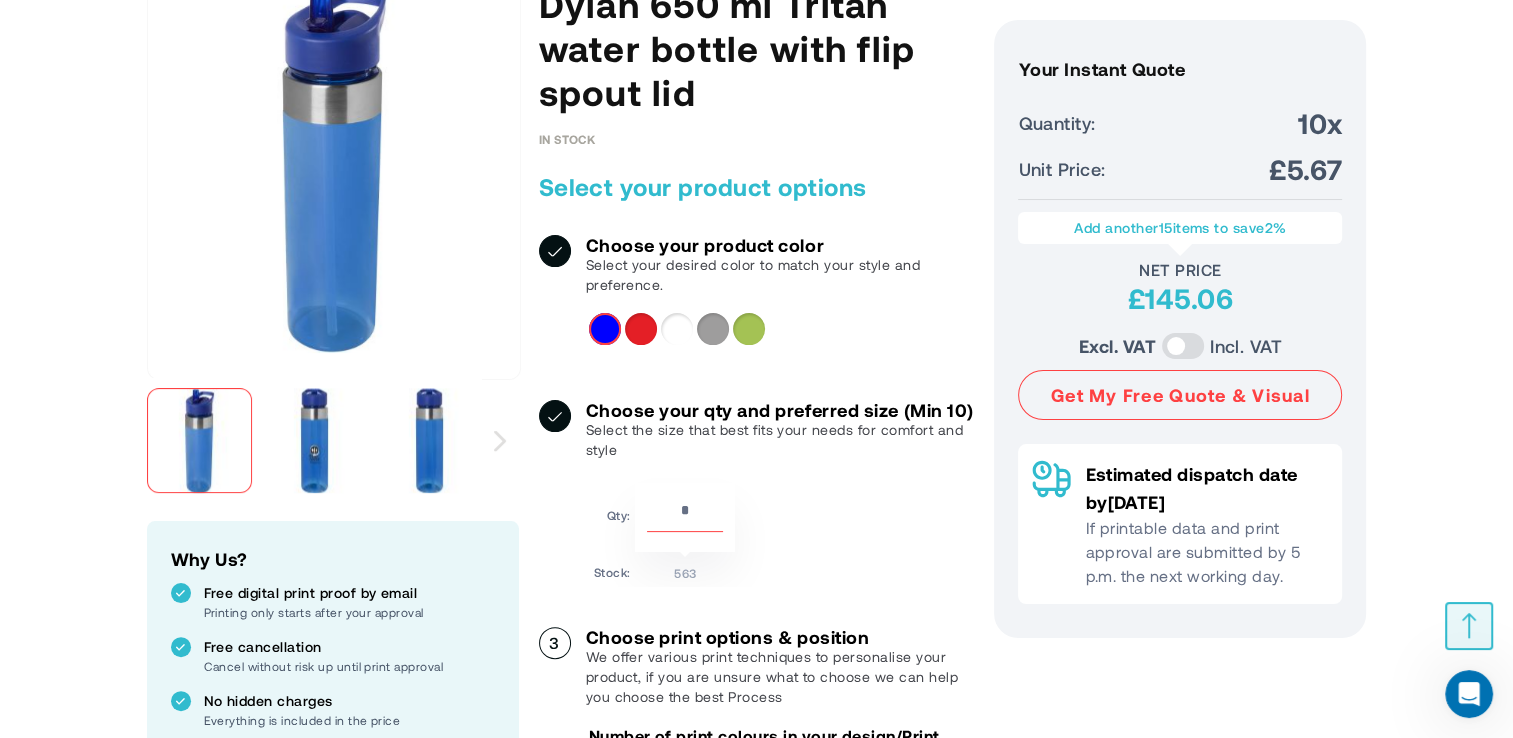type on "**" 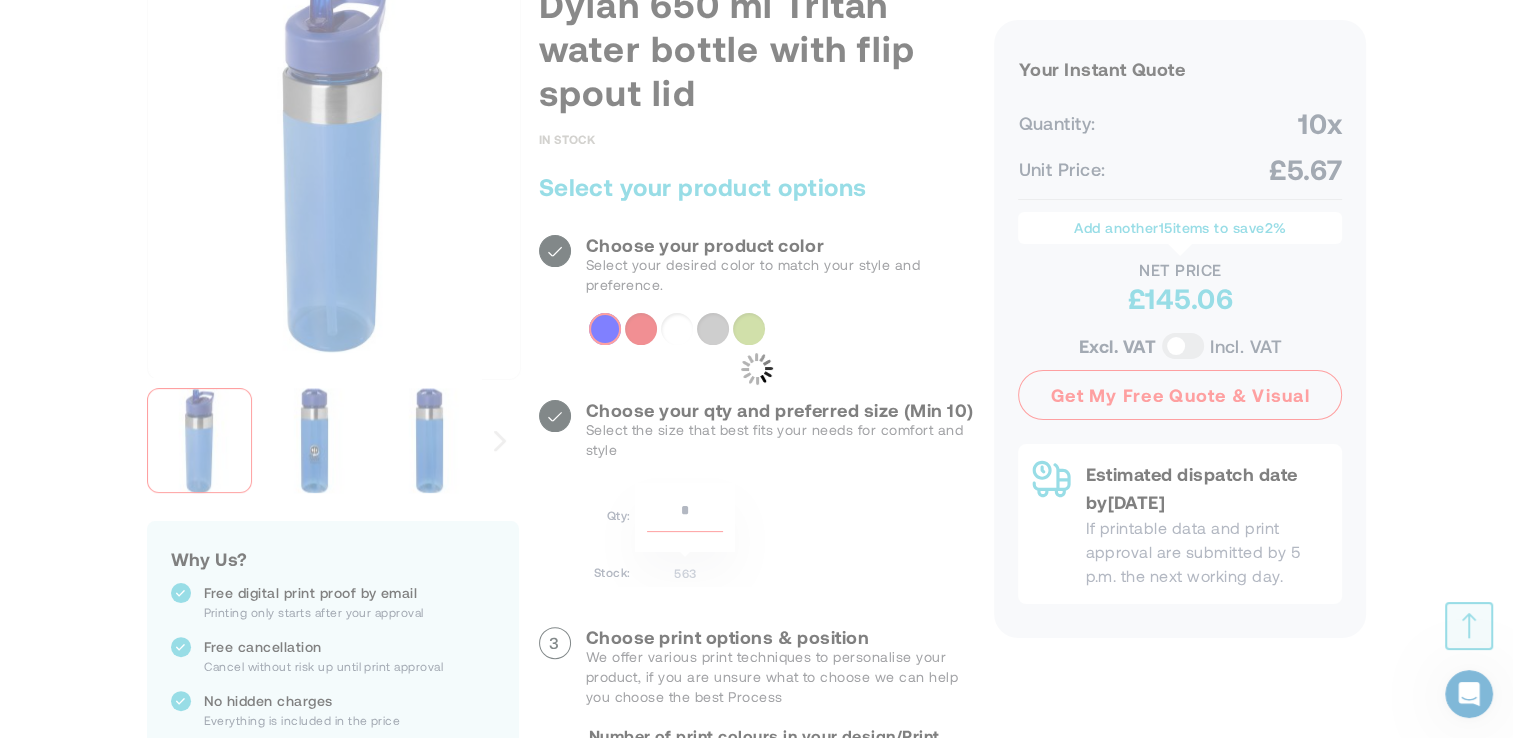 click on "Please wait...
The store will not work correctly when cookies are disabled.
Skip to Content
Compare
Blog
Sign In
Create an Account
Search
Search
207 125 1322" at bounding box center [756, 1628] 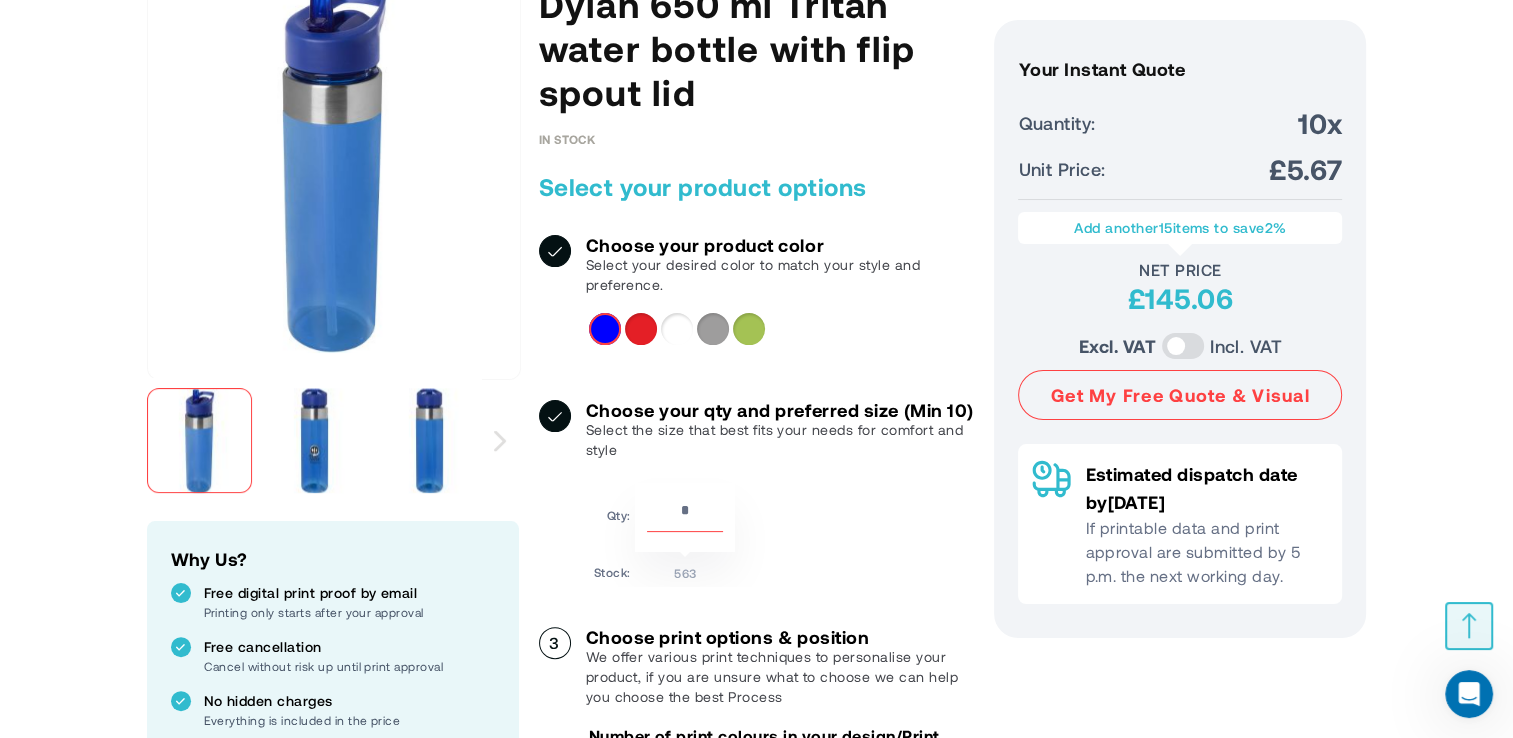 click on "**" at bounding box center (685, 515) 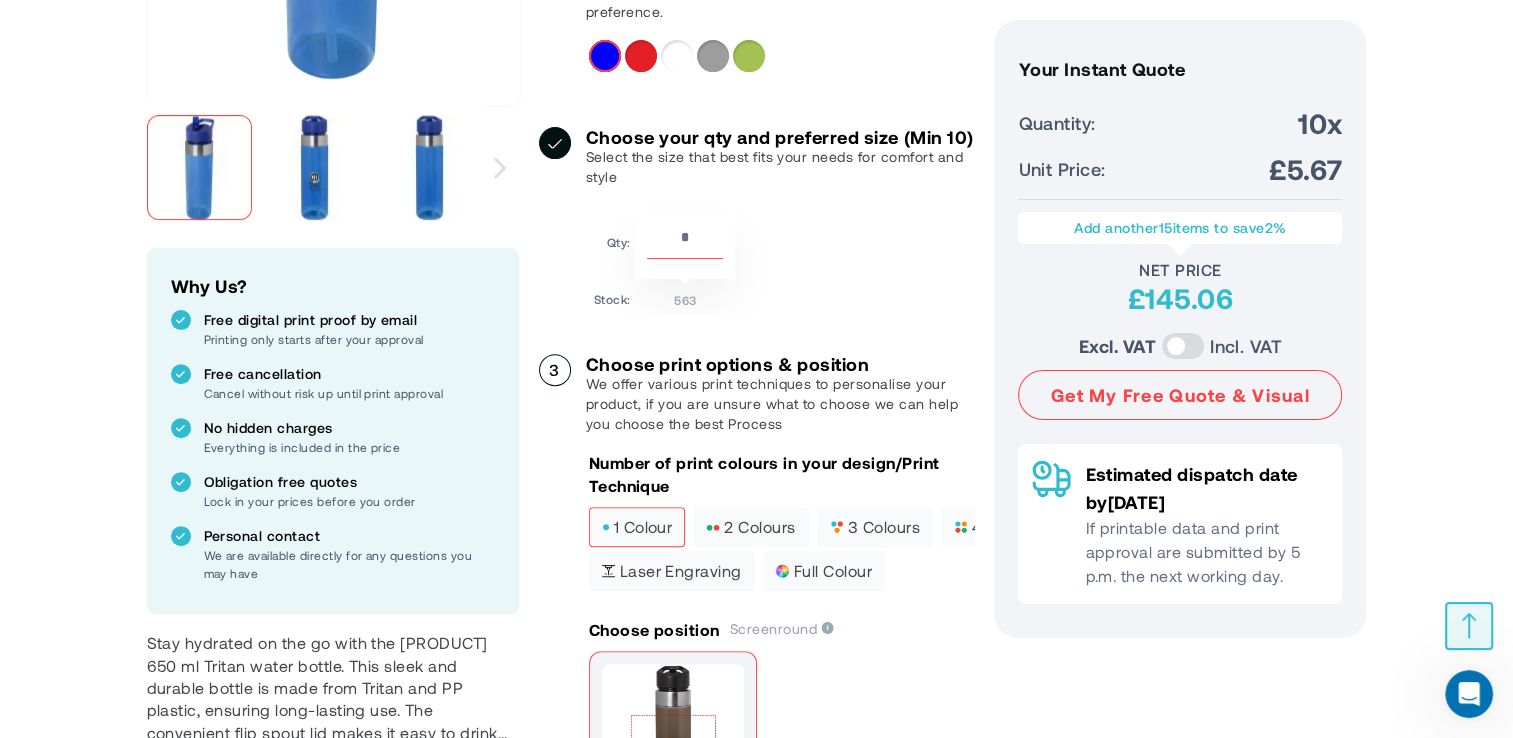 scroll, scrollTop: 599, scrollLeft: 0, axis: vertical 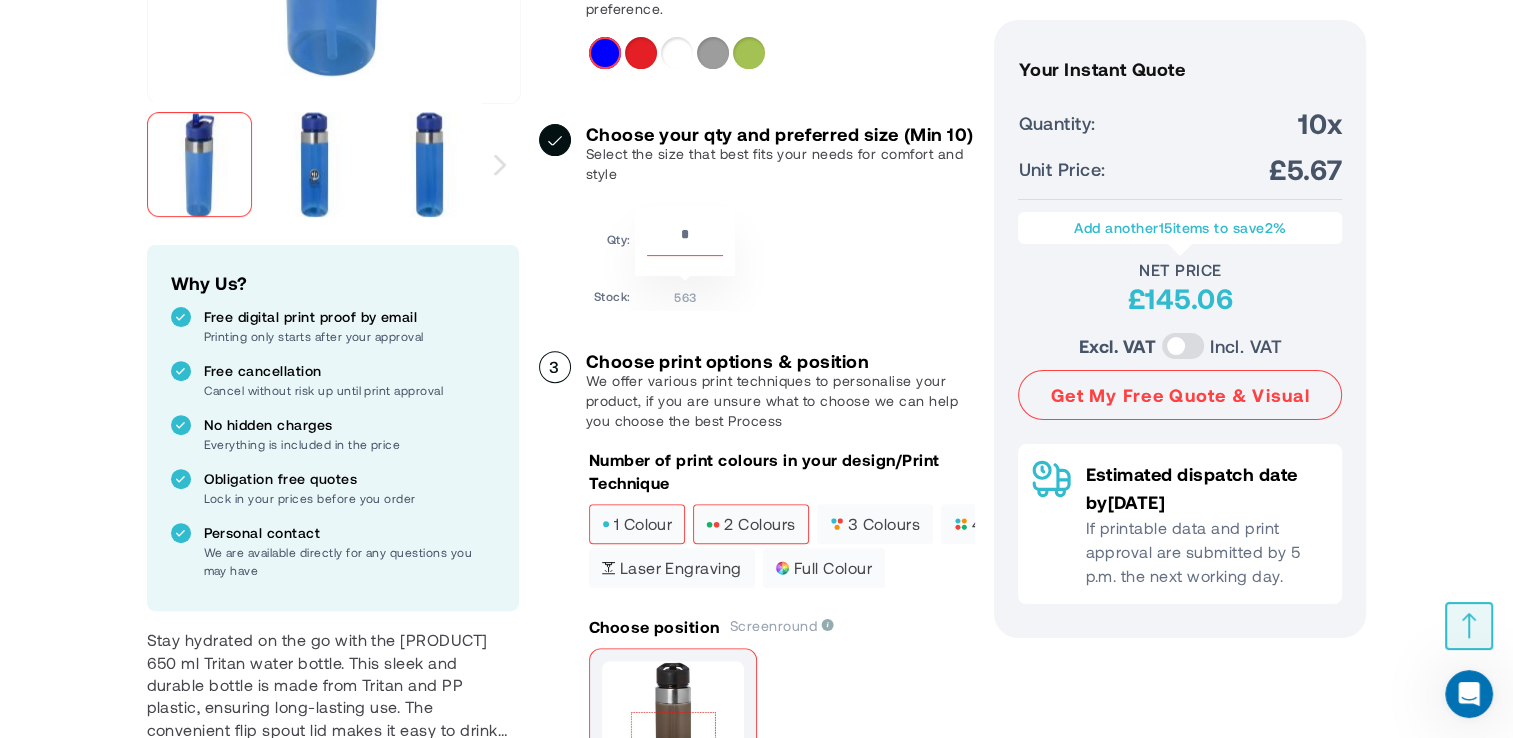 click on "2 colours" at bounding box center [750, 524] 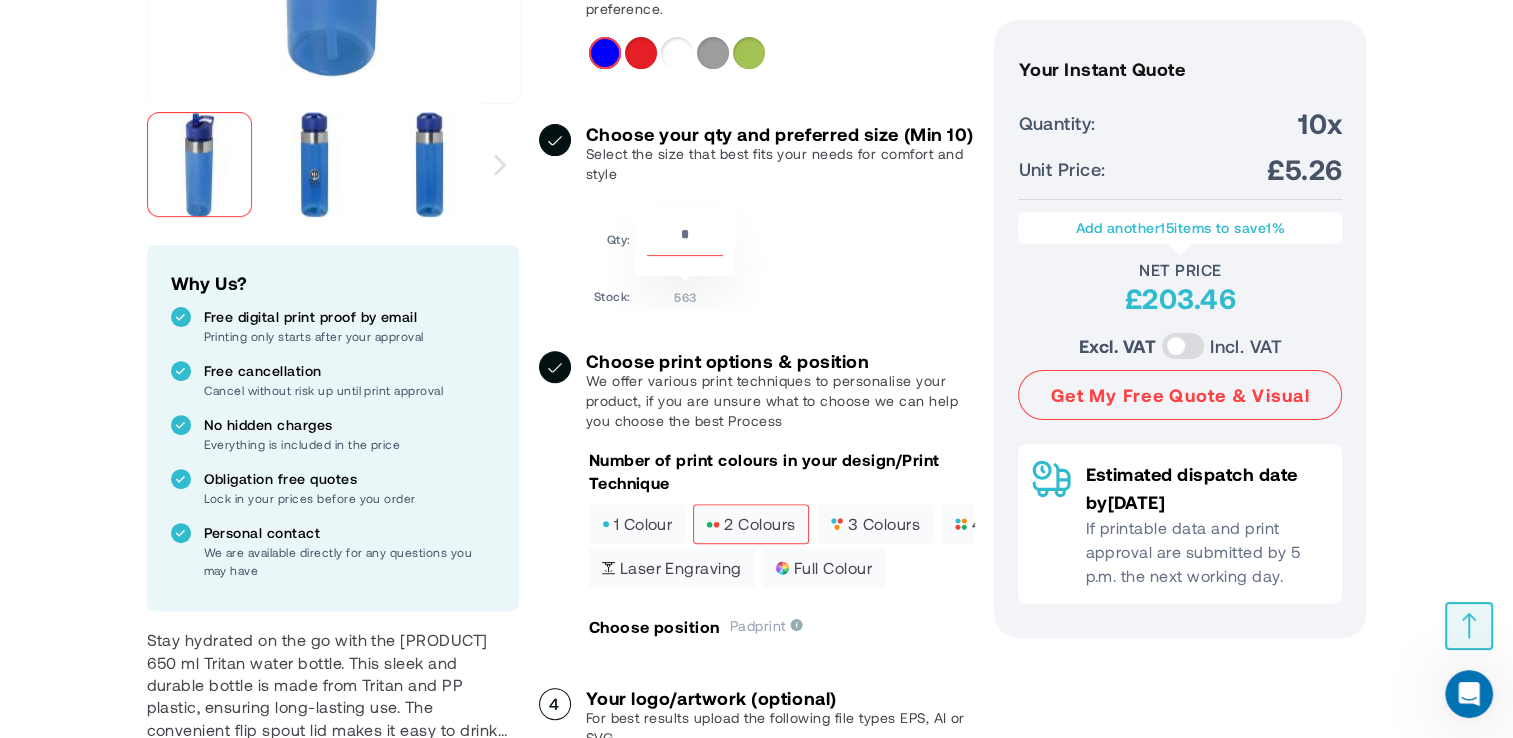click on "1 colour" at bounding box center (637, 524) 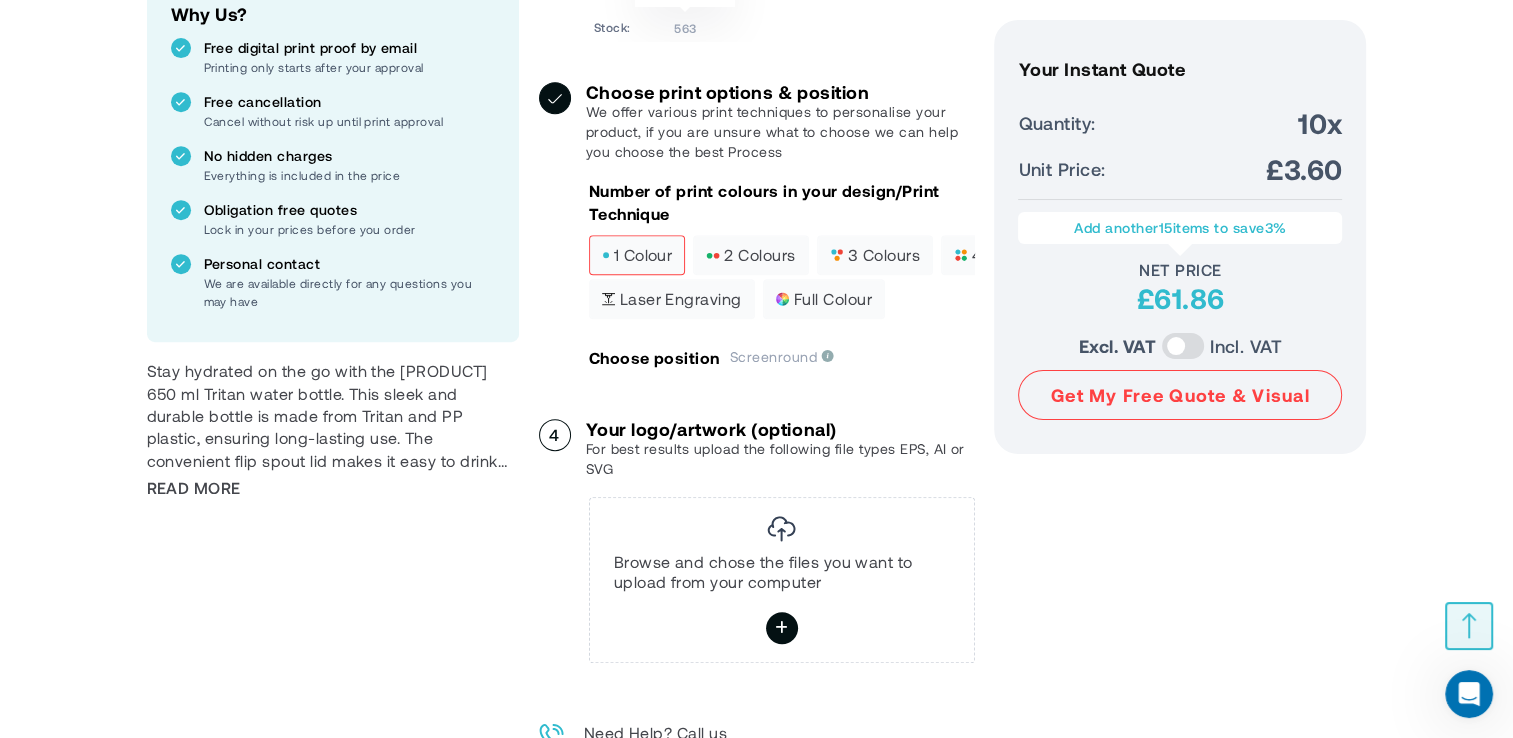 scroll, scrollTop: 868, scrollLeft: 0, axis: vertical 